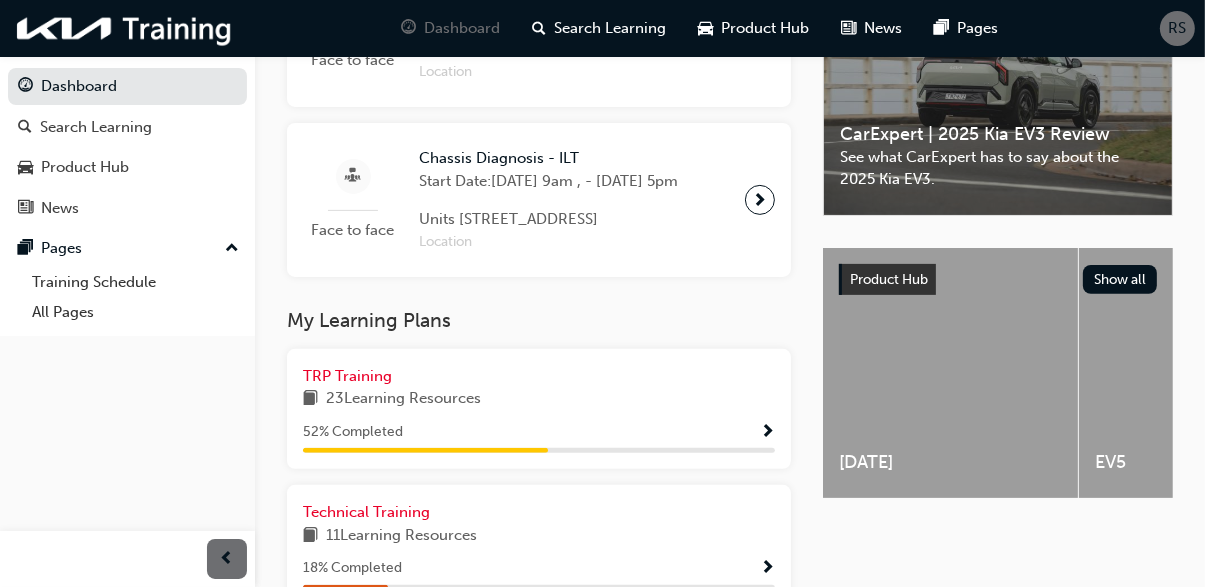 scroll, scrollTop: 578, scrollLeft: 0, axis: vertical 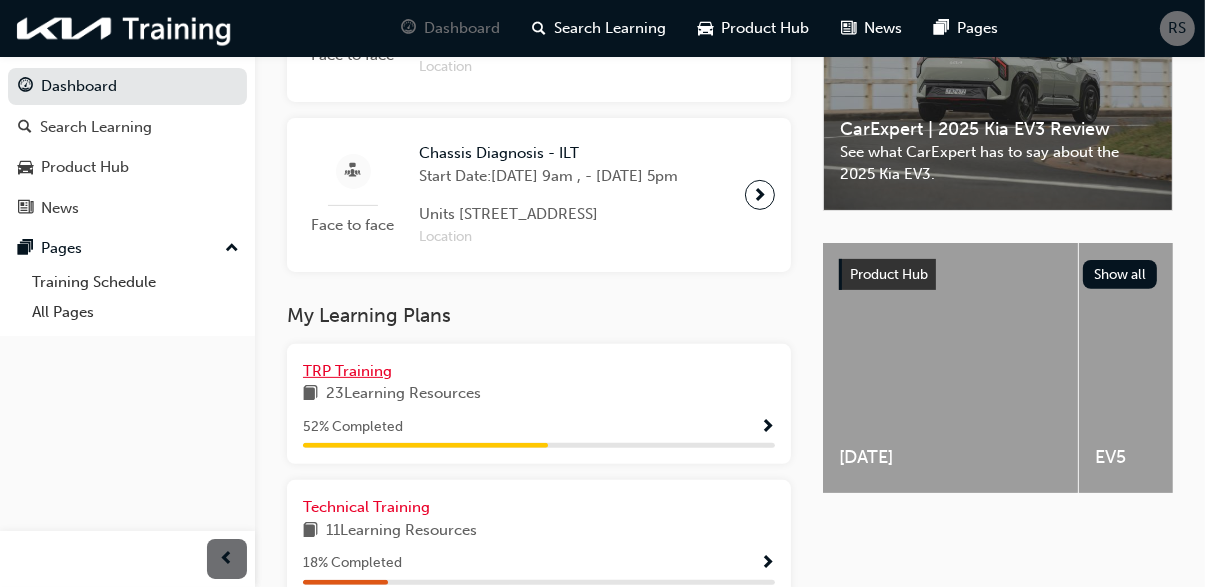 click on "TRP Training" at bounding box center (347, 371) 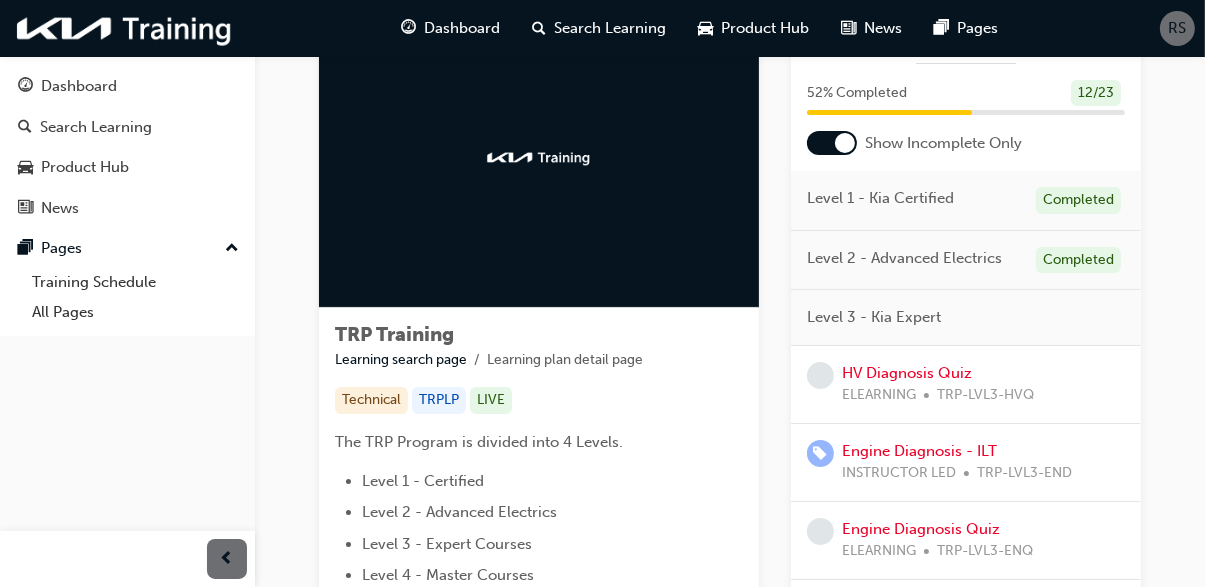 scroll, scrollTop: 97, scrollLeft: 0, axis: vertical 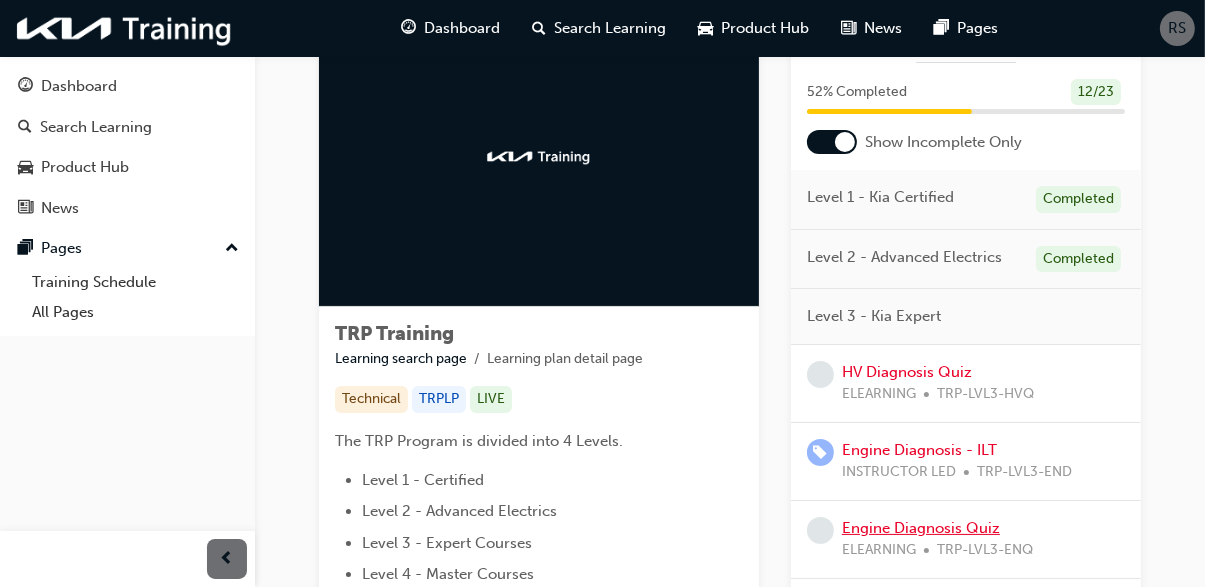 click on "Engine Diagnosis Quiz" at bounding box center (921, 528) 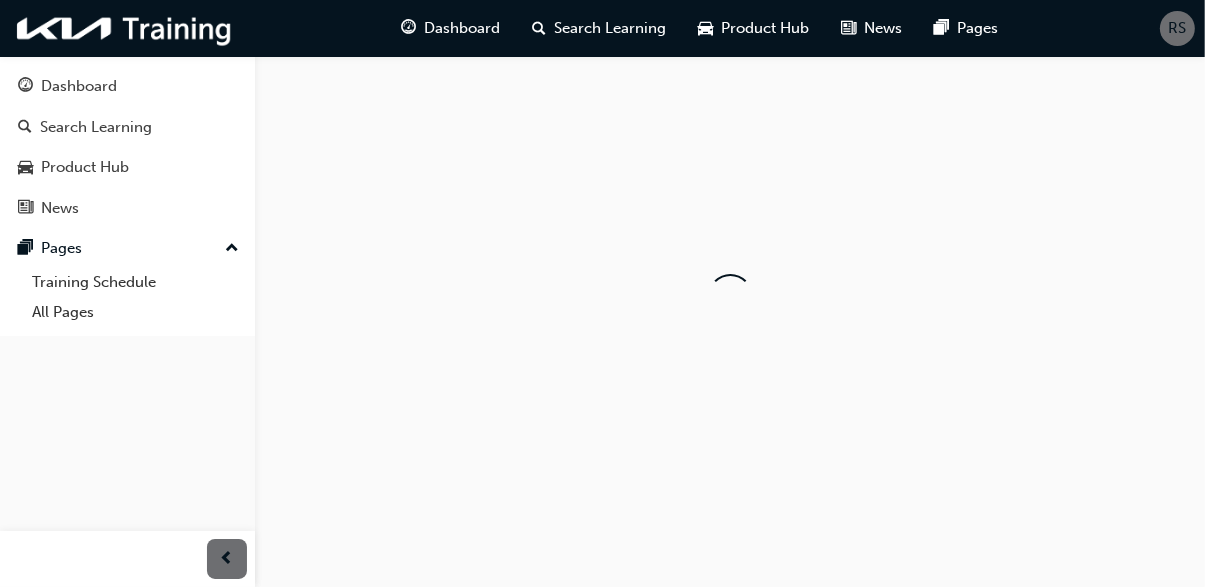 scroll, scrollTop: 0, scrollLeft: 0, axis: both 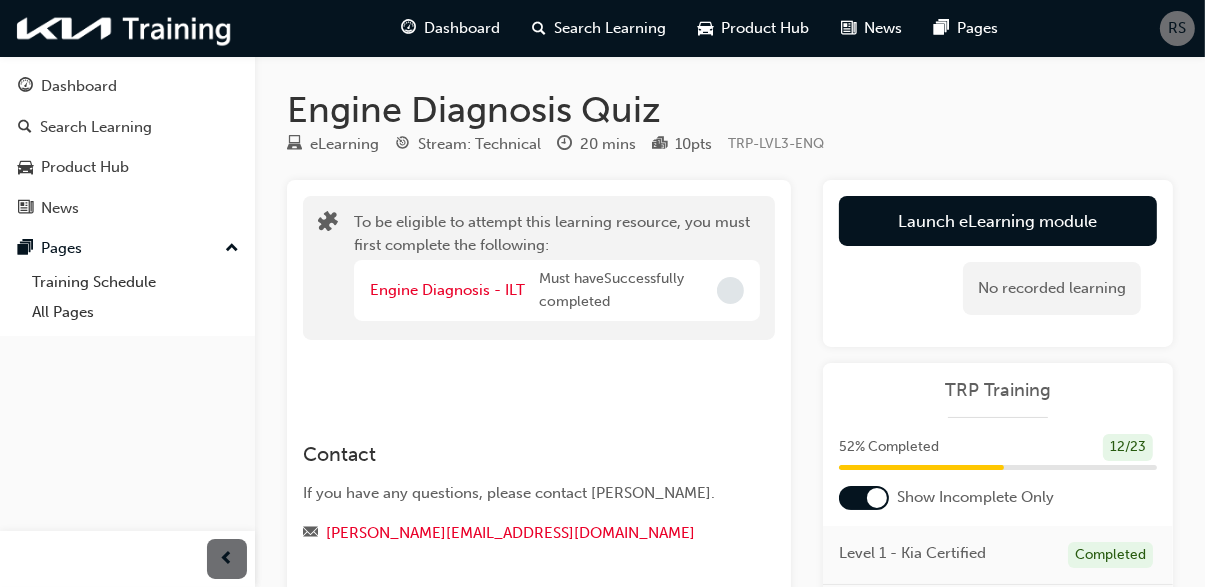 click on "Launch eLearning module" at bounding box center [998, 221] 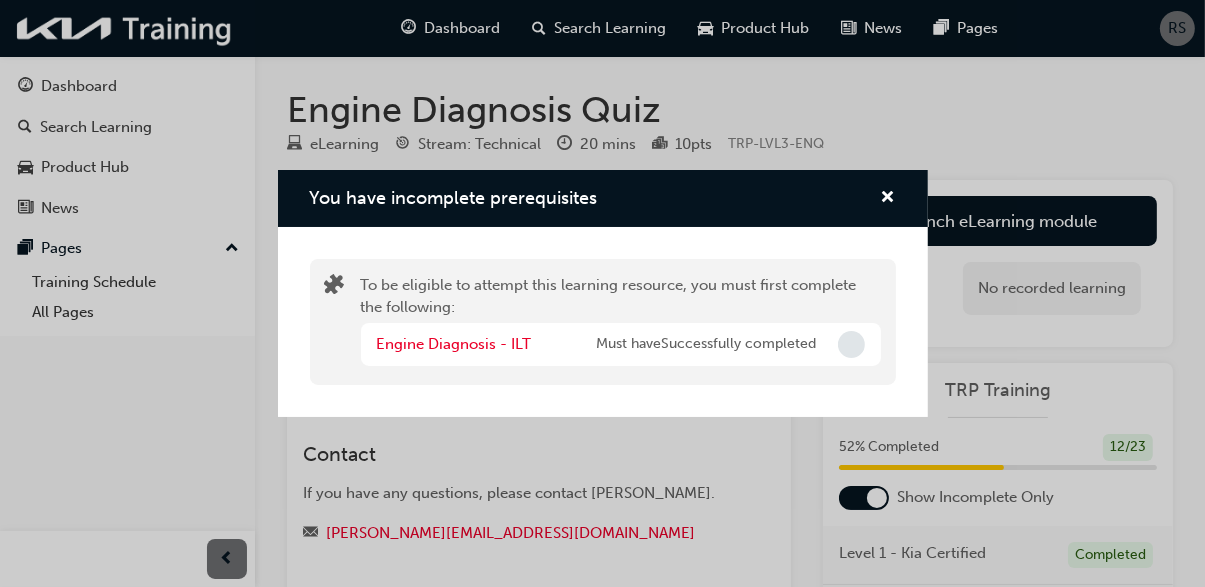 click on "Engine Diagnosis - ILT Must have  Successfully completed" at bounding box center [621, 344] 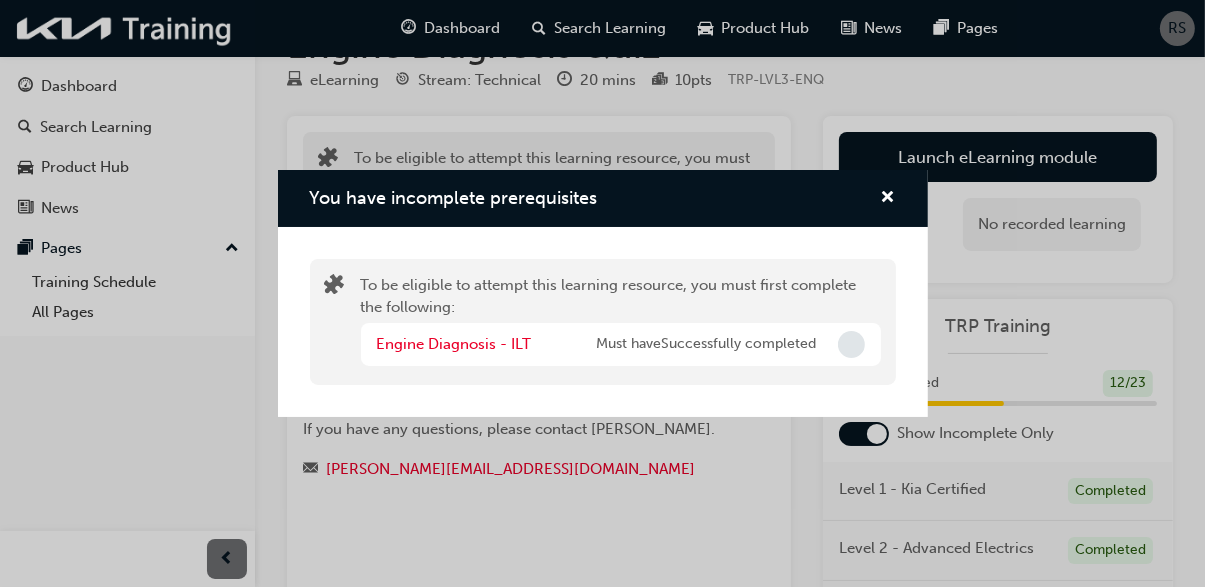 scroll, scrollTop: 0, scrollLeft: 0, axis: both 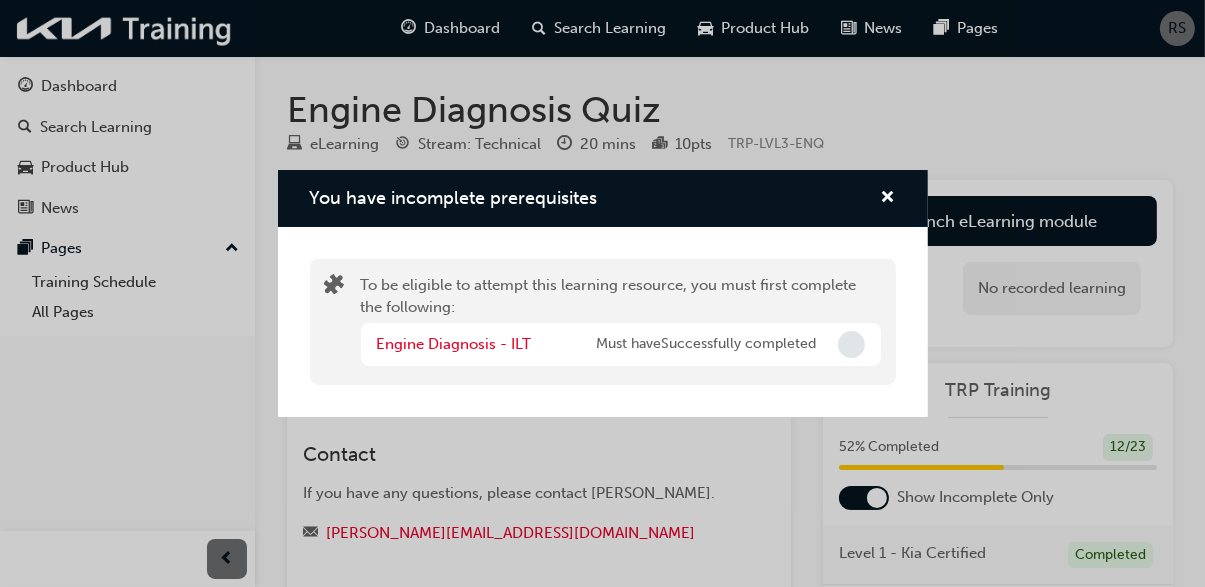 click on "You have incomplete prerequisites To be eligible to attempt this learning resource, you must first complete  the following: Engine Diagnosis - ILT Must have  Successfully completed" at bounding box center [602, 293] 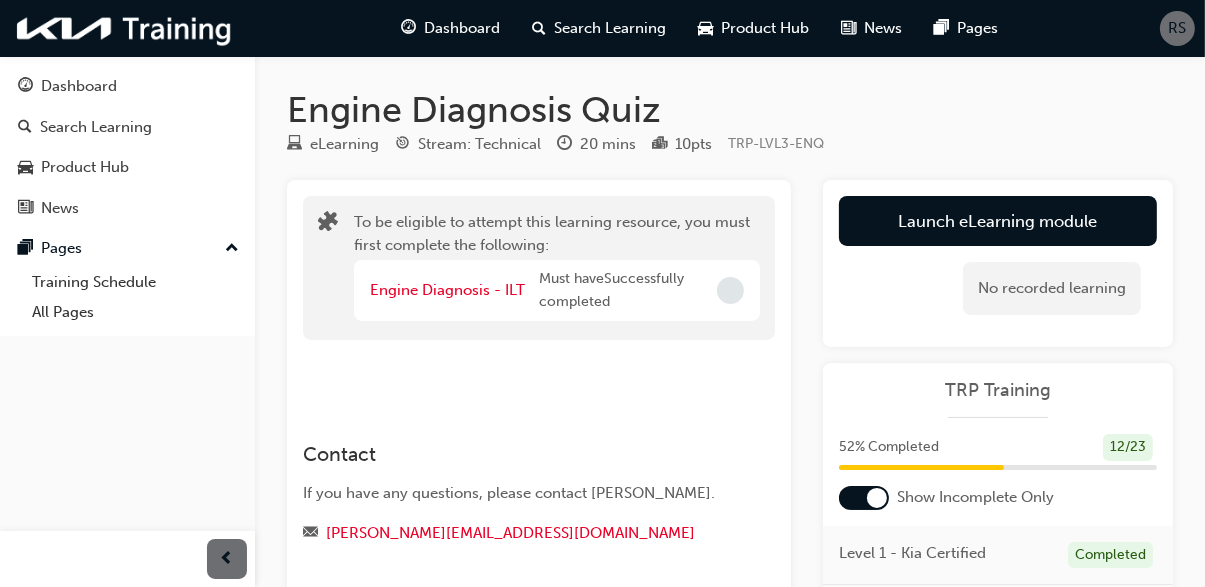 click on "Launch eLearning module" at bounding box center (998, 221) 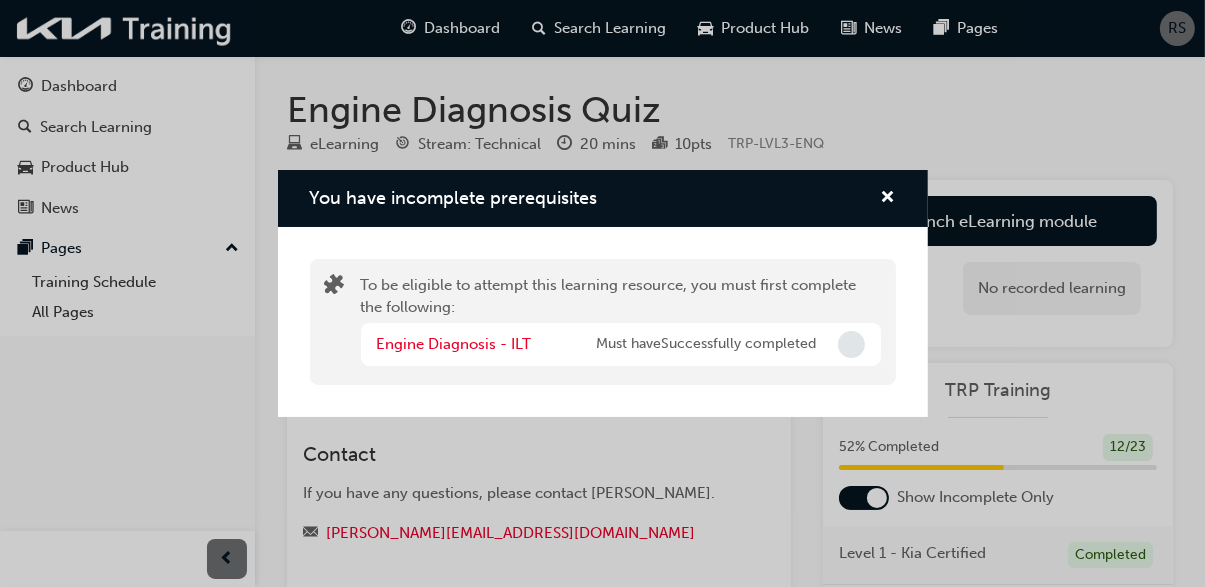click on "You have incomplete prerequisites To be eligible to attempt this learning resource, you must first complete  the following: Engine Diagnosis - ILT Must have  Successfully completed" at bounding box center (602, 293) 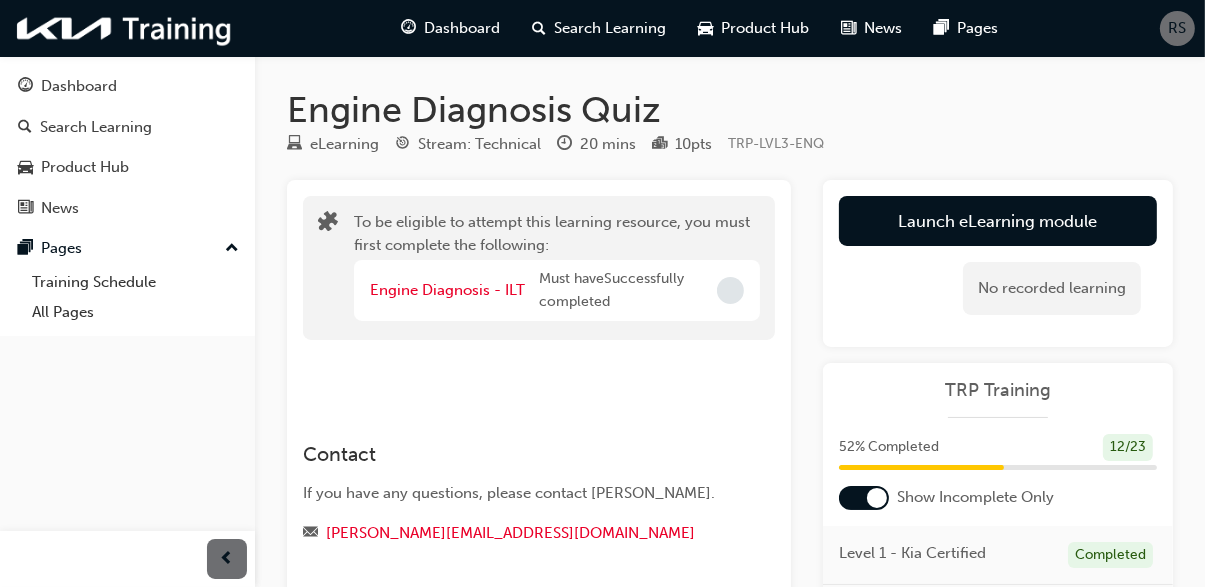 click on "RS" at bounding box center (1178, 28) 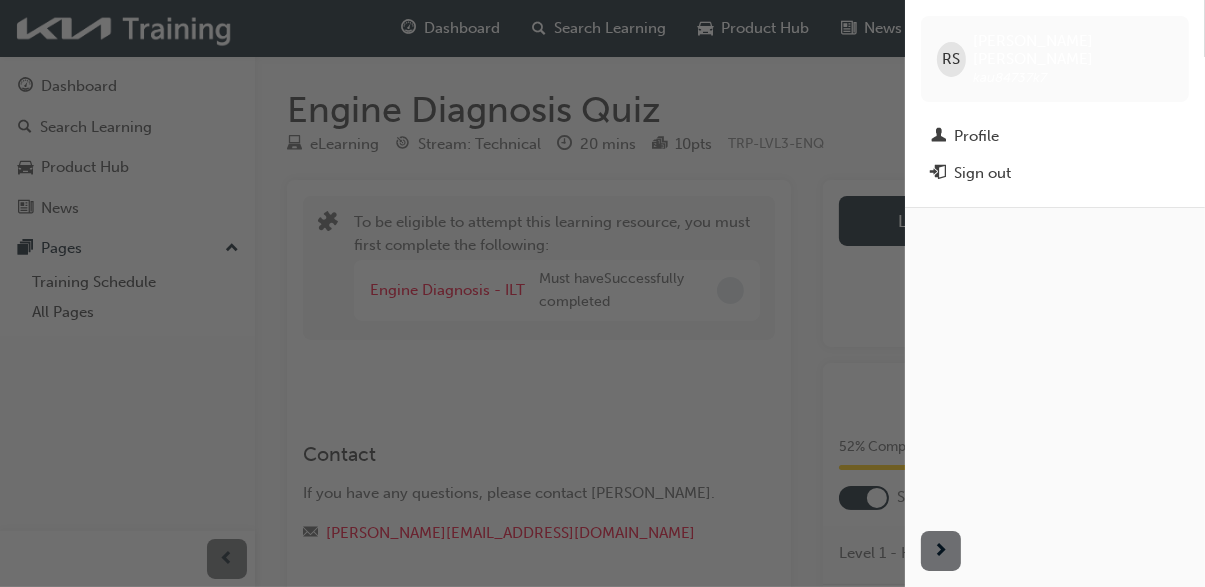 click at bounding box center (452, 293) 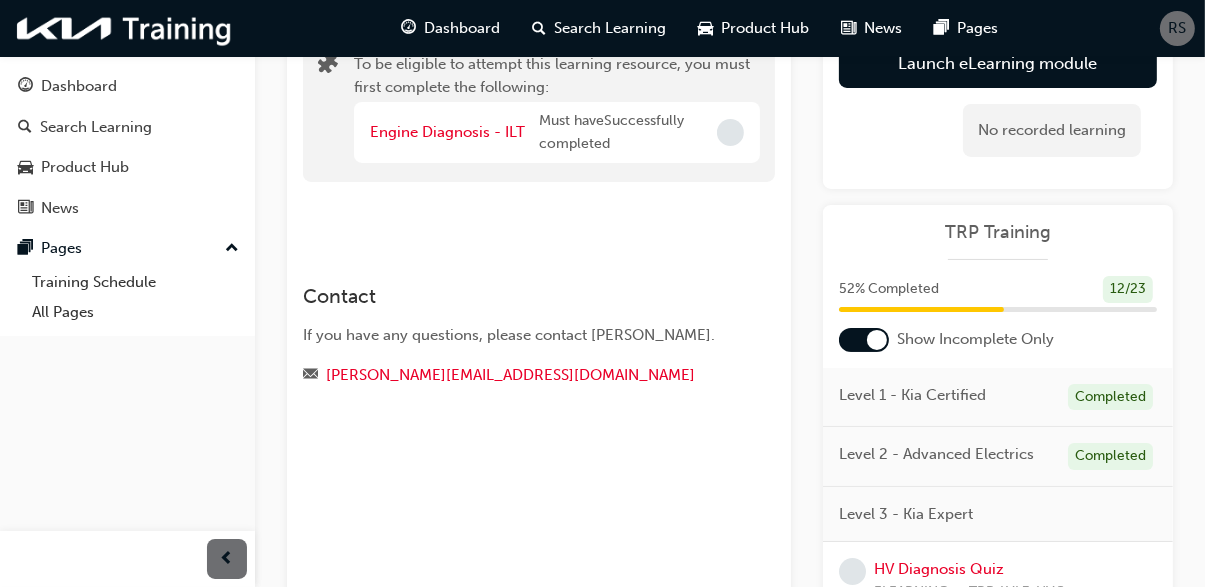 scroll, scrollTop: 0, scrollLeft: 0, axis: both 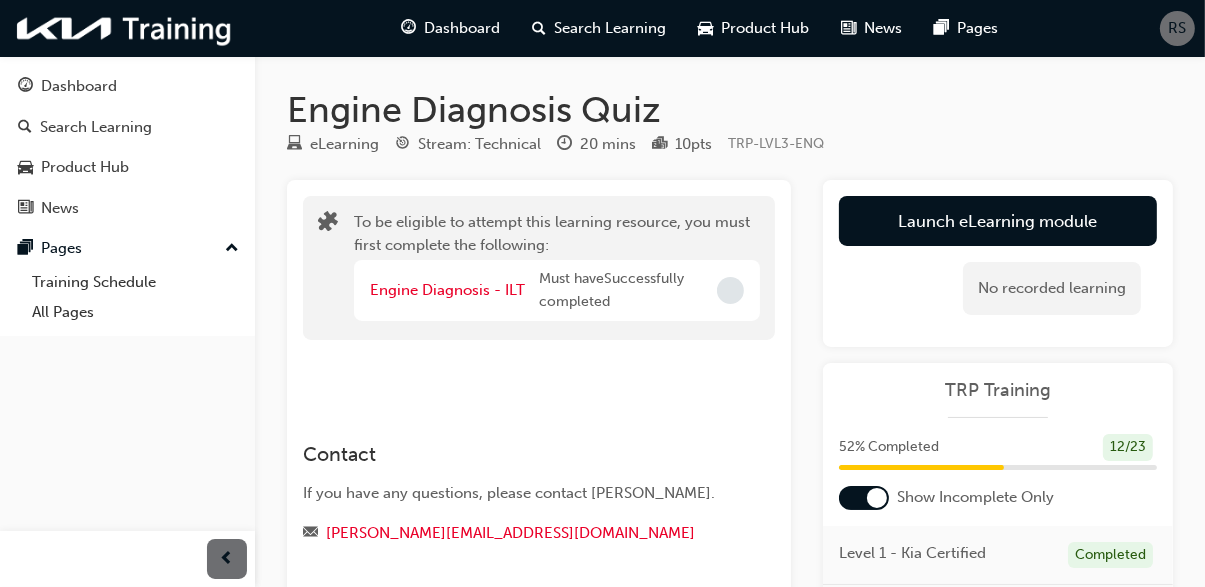 click at bounding box center [227, 559] 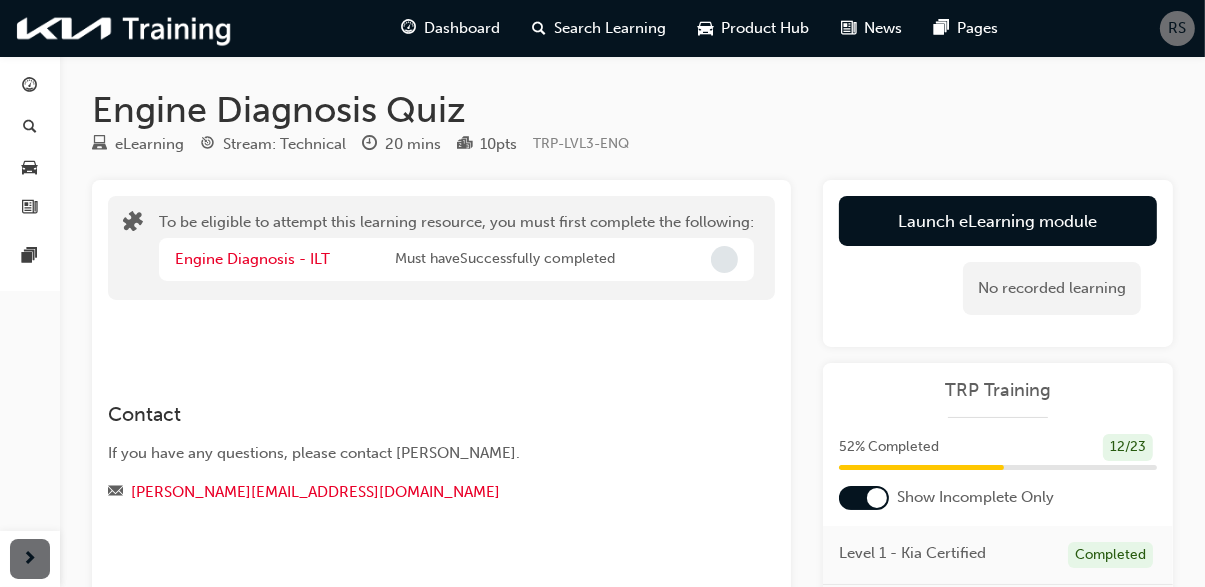 click at bounding box center (30, 127) 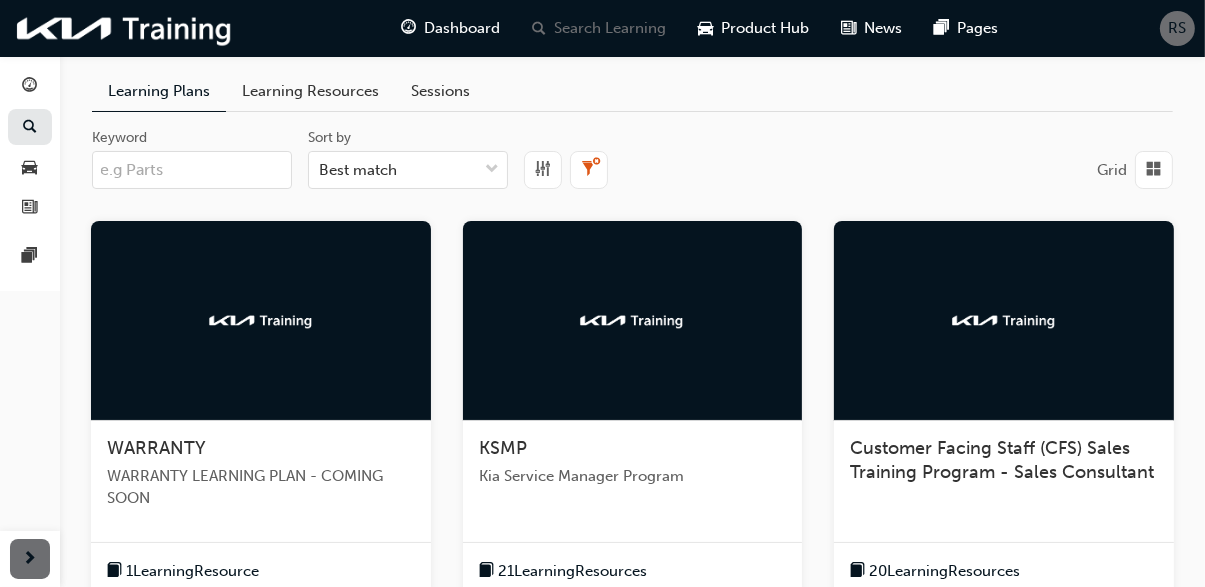 click on "Keyword" at bounding box center (192, 170) 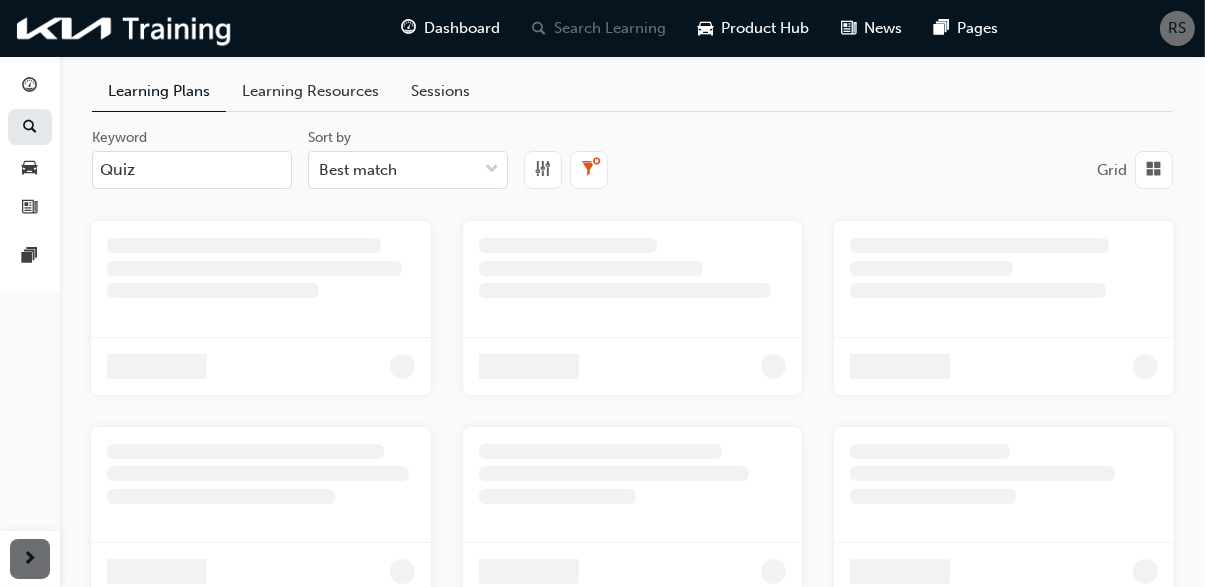 type on "Quiz" 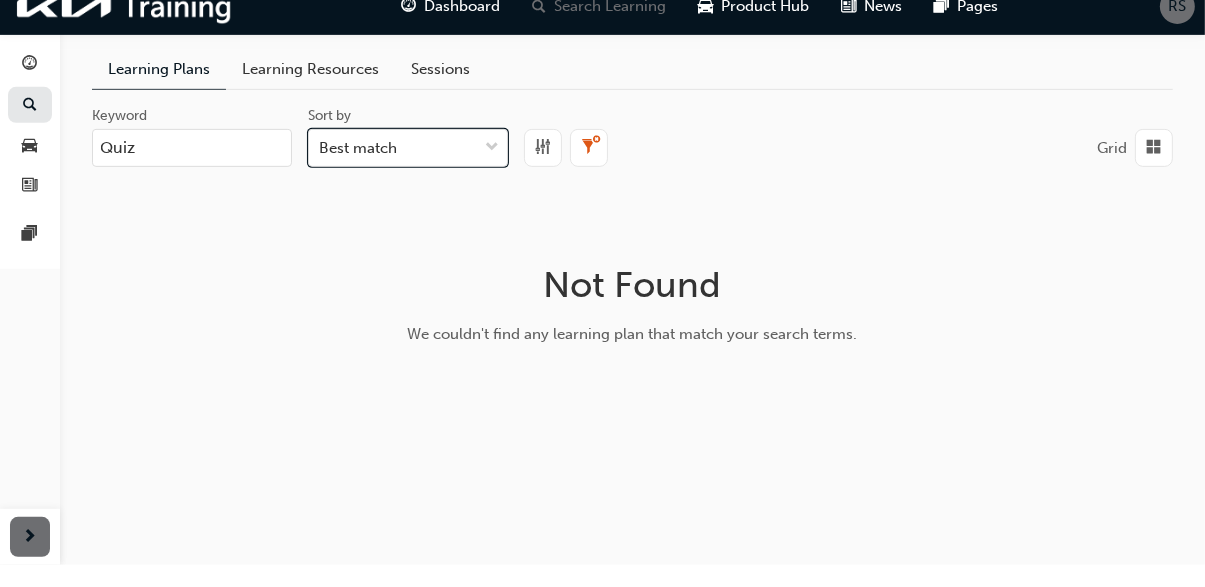 click on "Learning Resources" at bounding box center [310, 91] 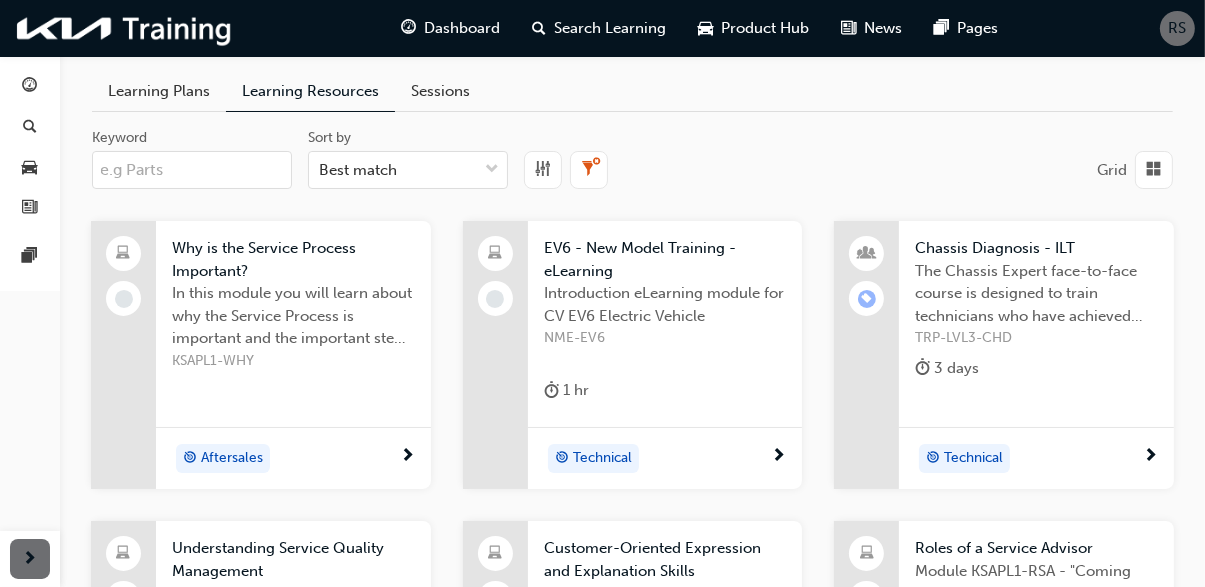 click on "Keyword" at bounding box center (192, 170) 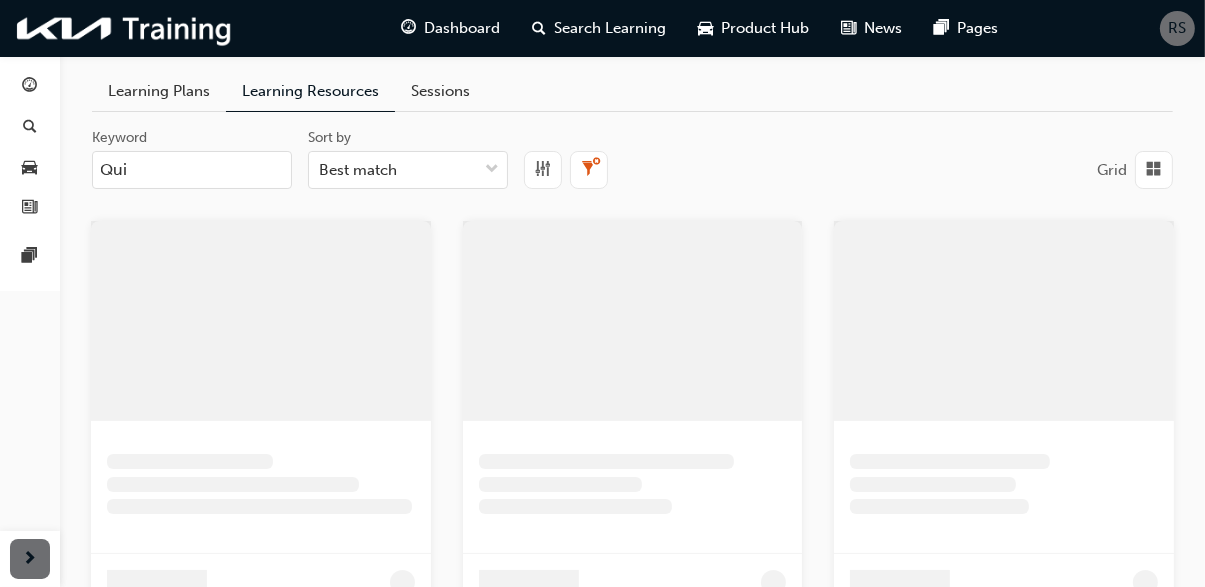 type on "Quiz" 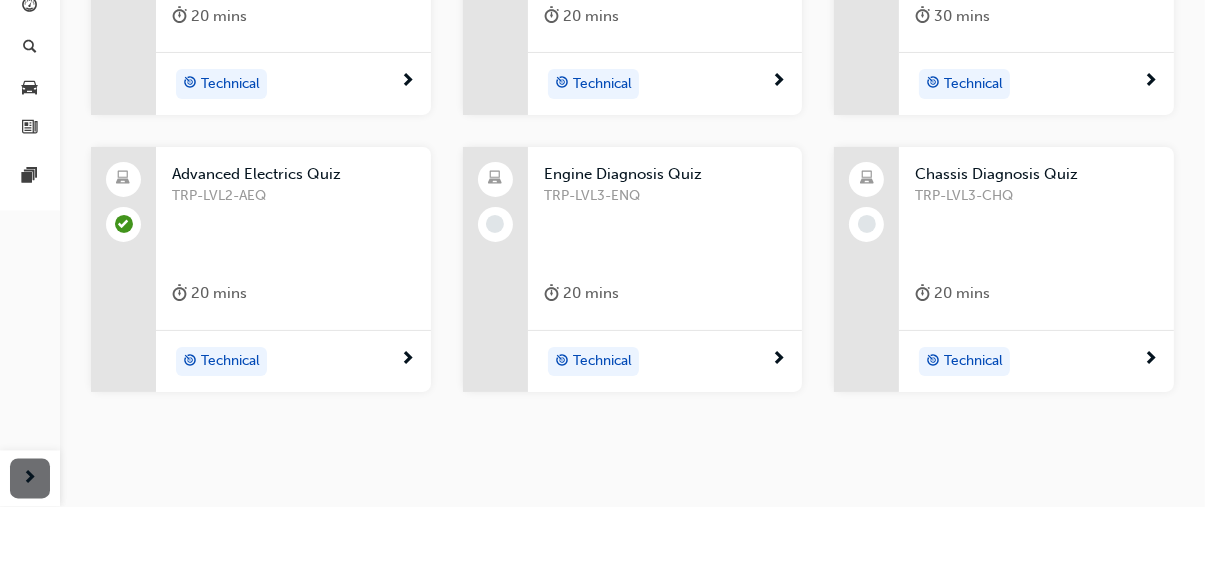 scroll, scrollTop: 0, scrollLeft: 0, axis: both 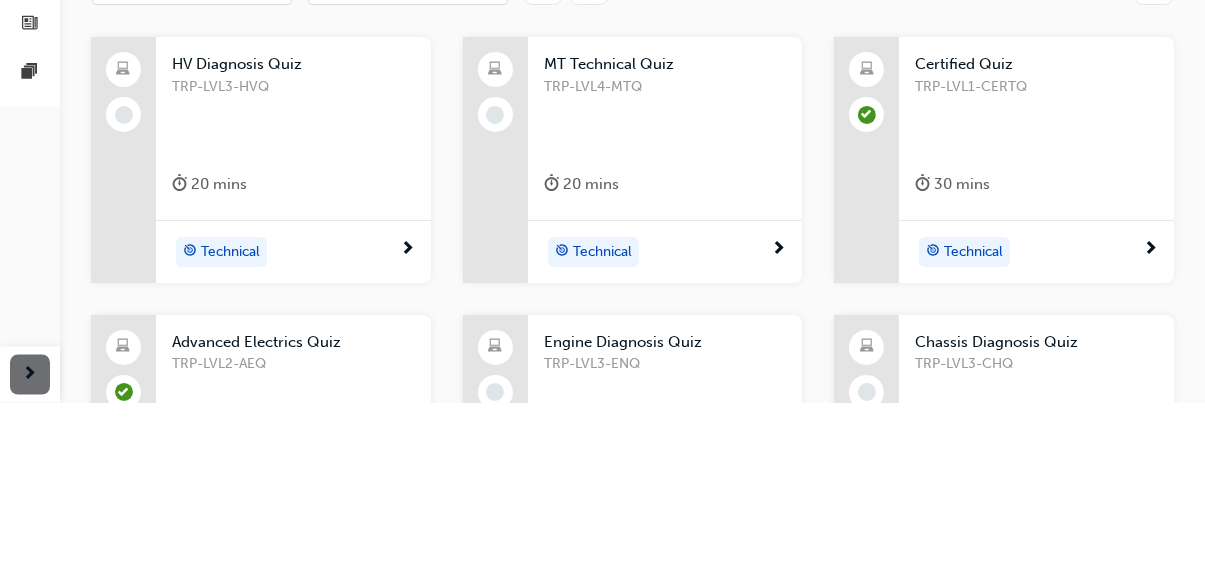 click on "Technical" at bounding box center [286, 436] 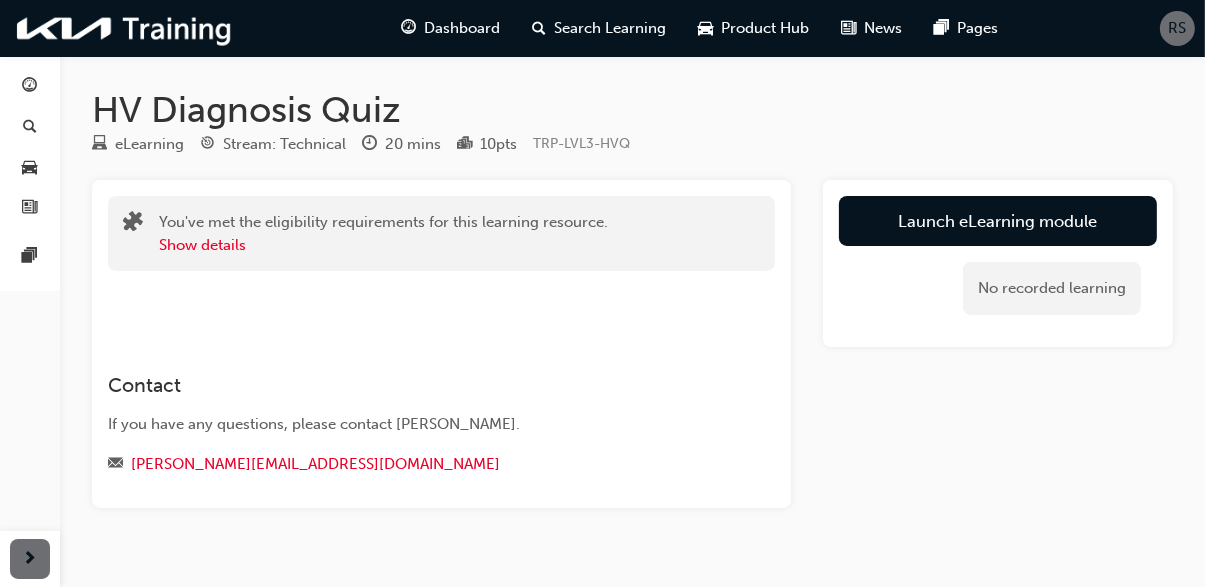 click on "Launch eLearning module" at bounding box center (998, 221) 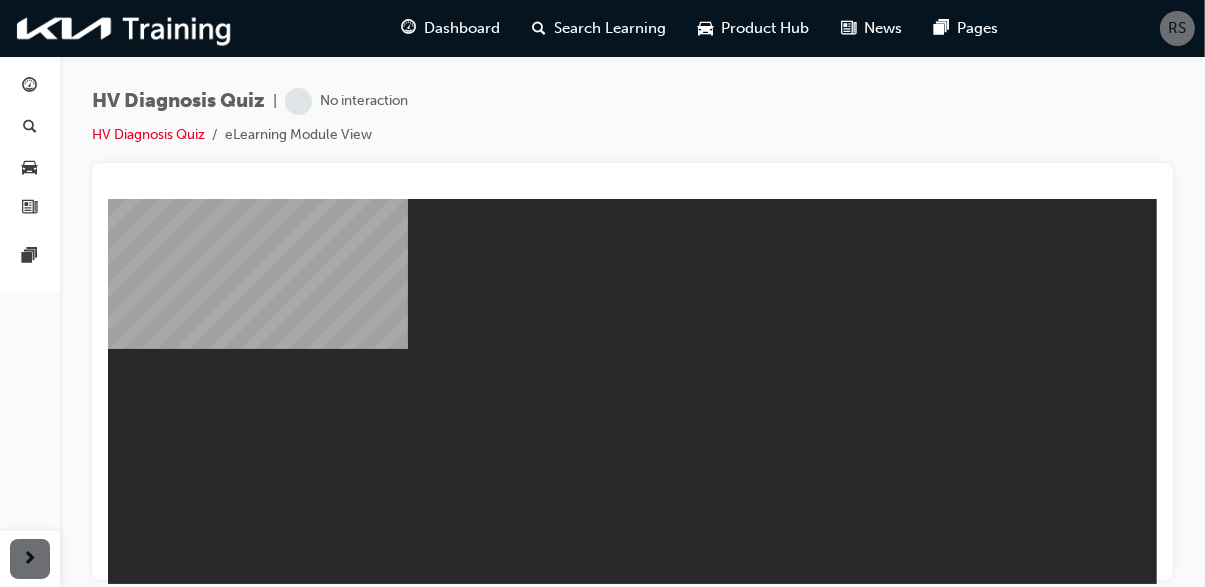 scroll, scrollTop: 0, scrollLeft: 0, axis: both 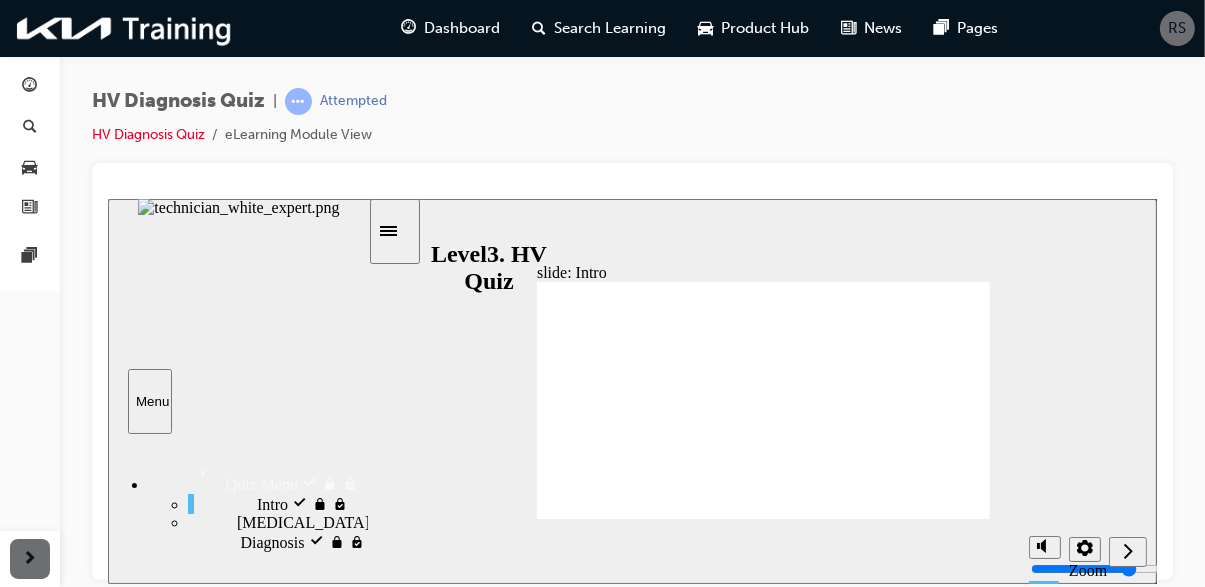 click 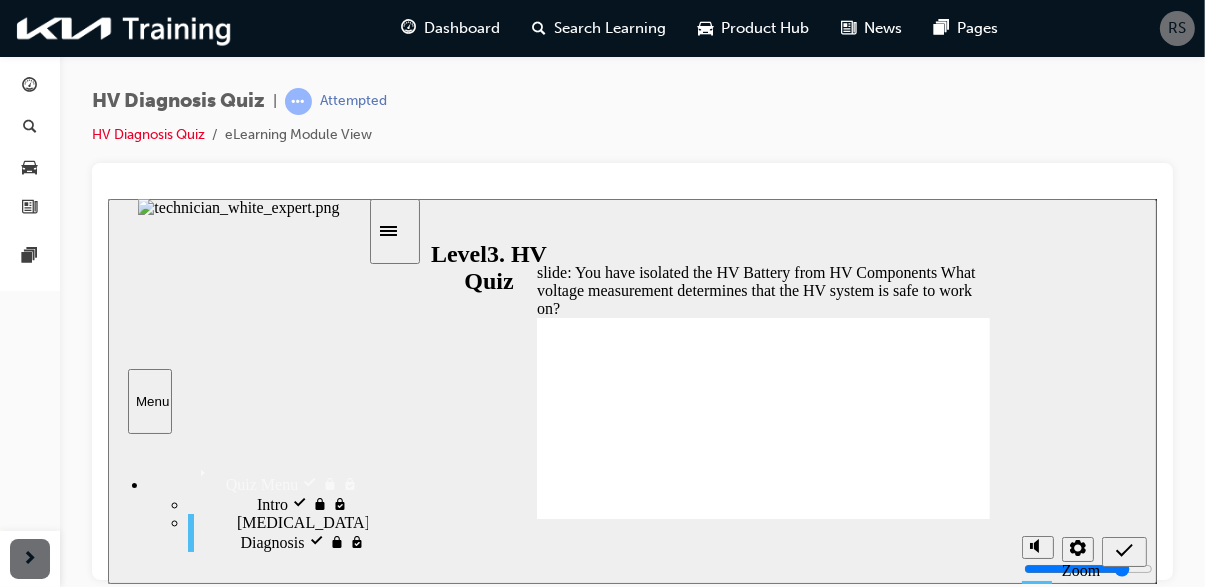 radio on "true" 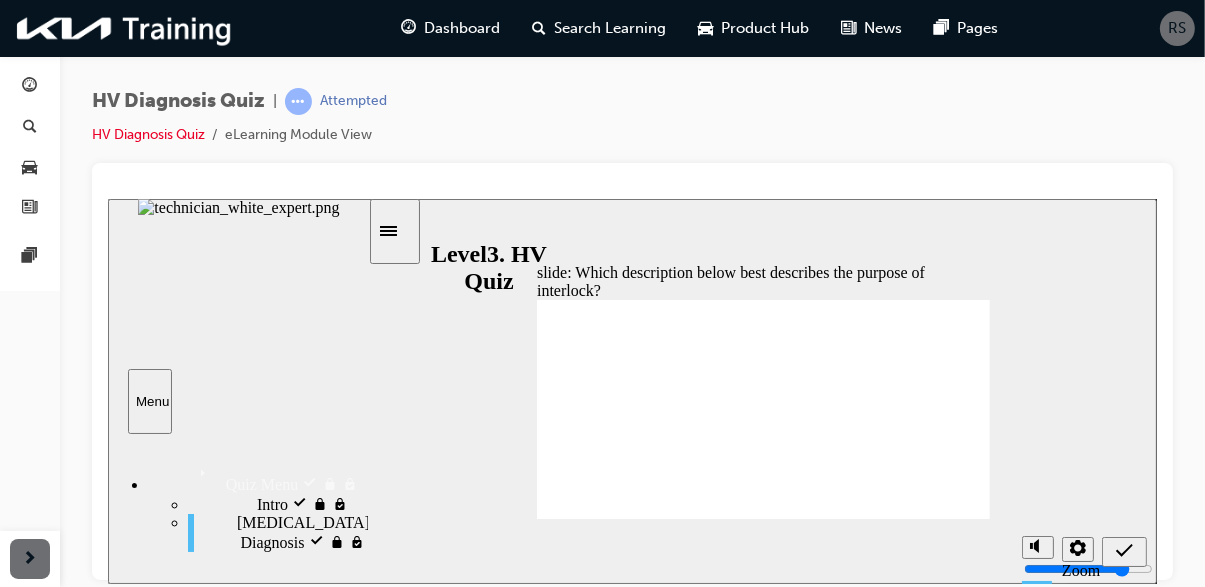 radio on "true" 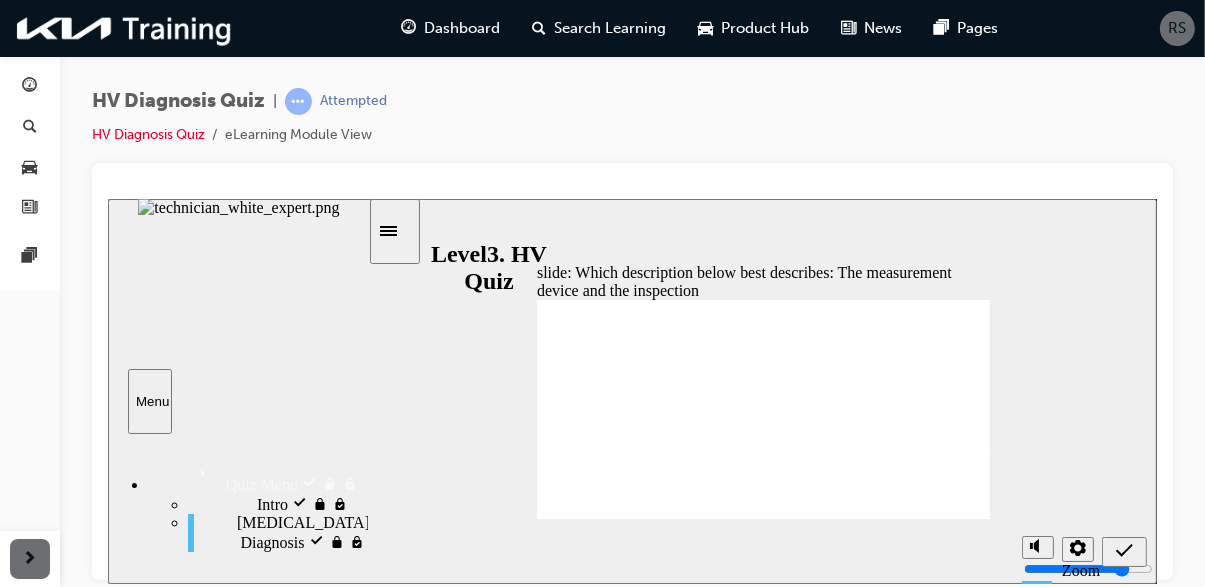 radio on "true" 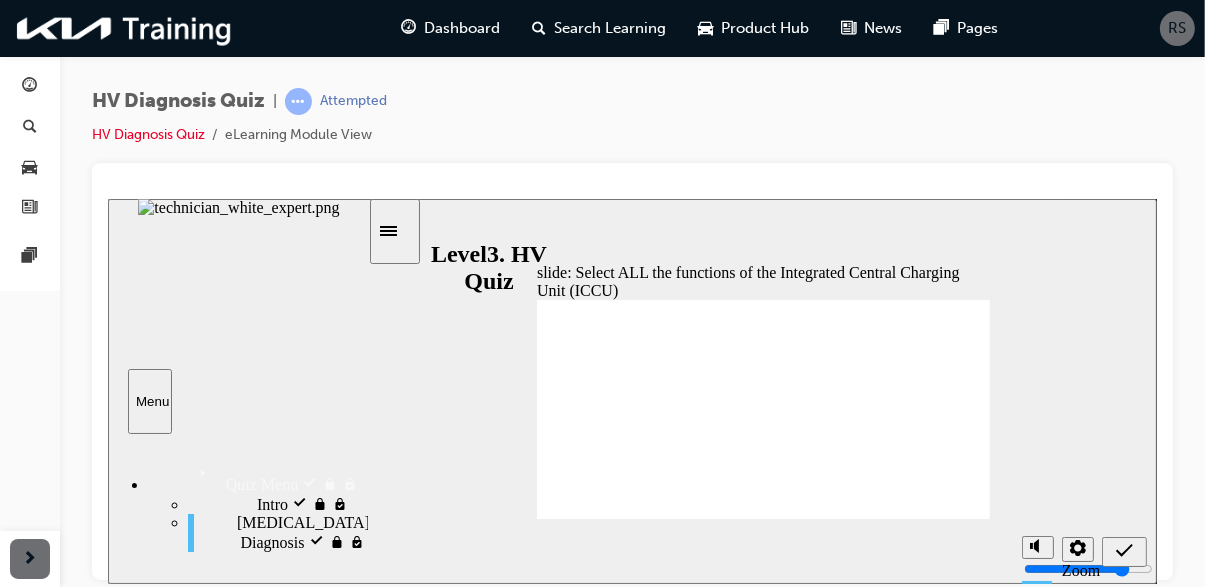 checkbox on "true" 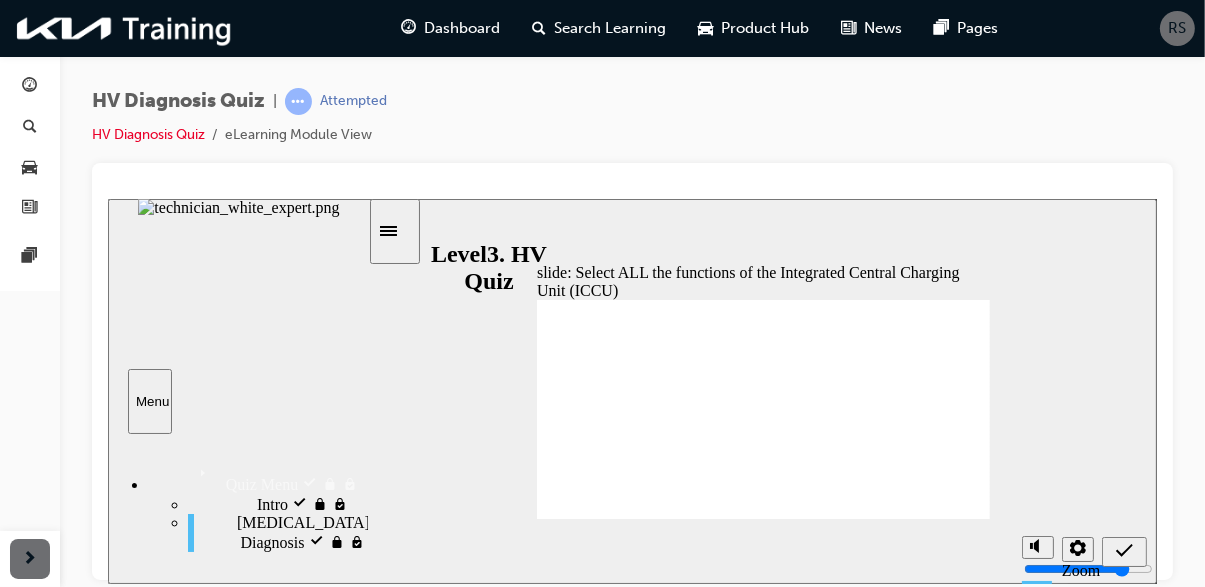 checkbox on "false" 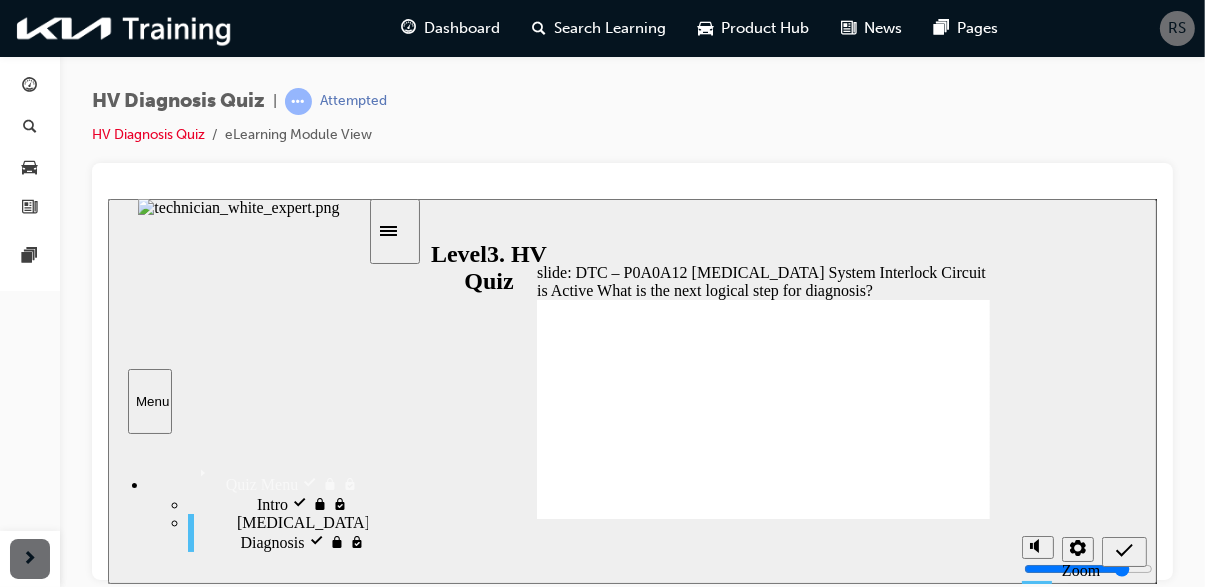 radio on "true" 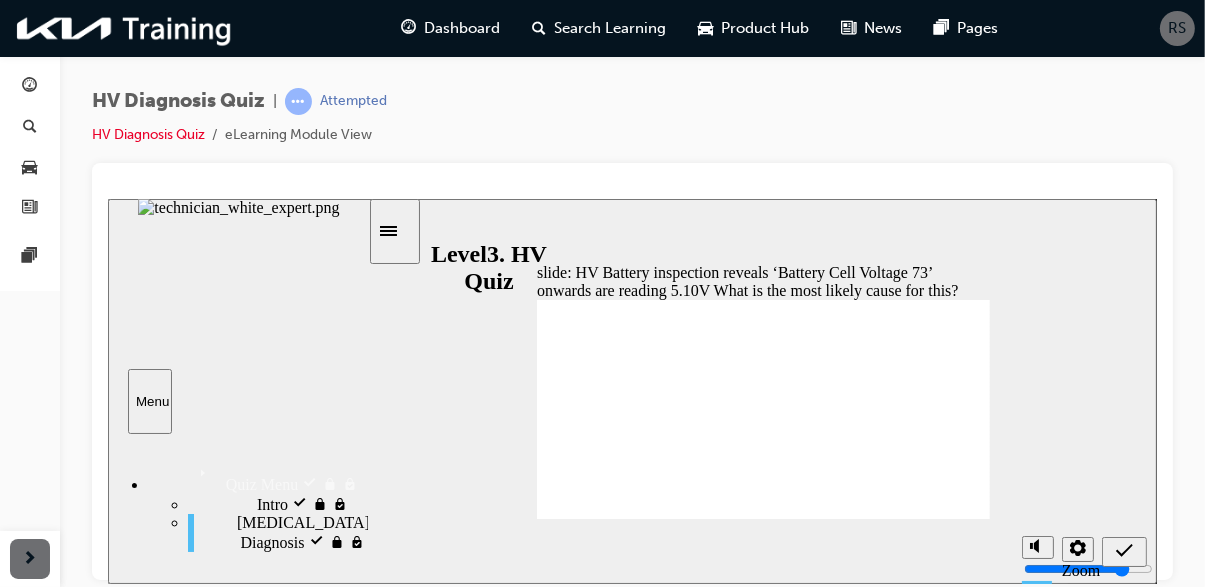 radio on "true" 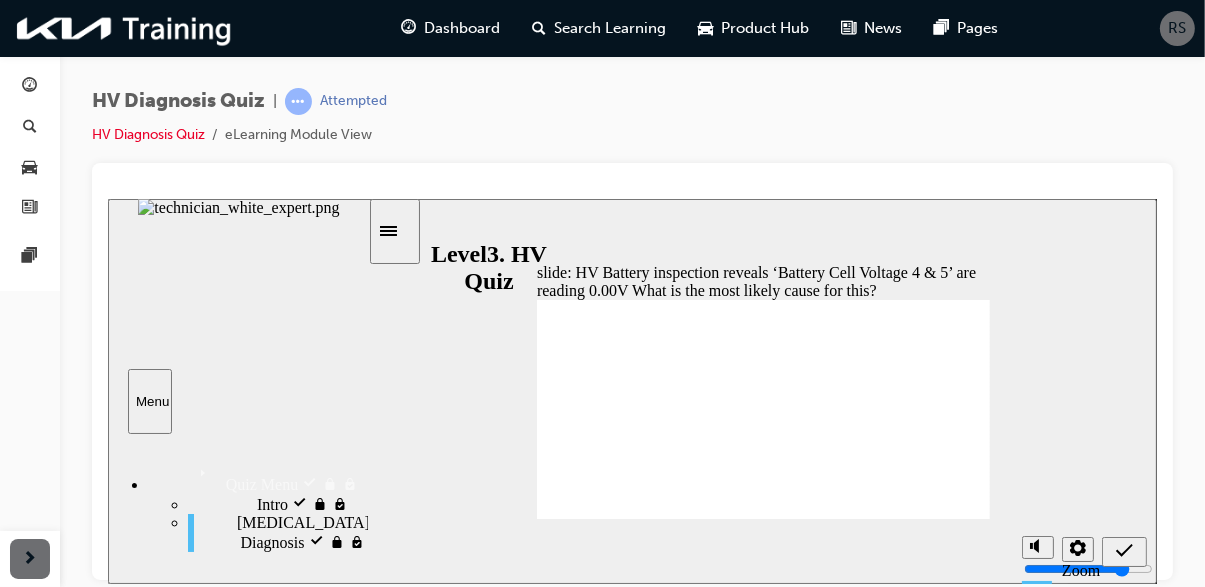 radio on "true" 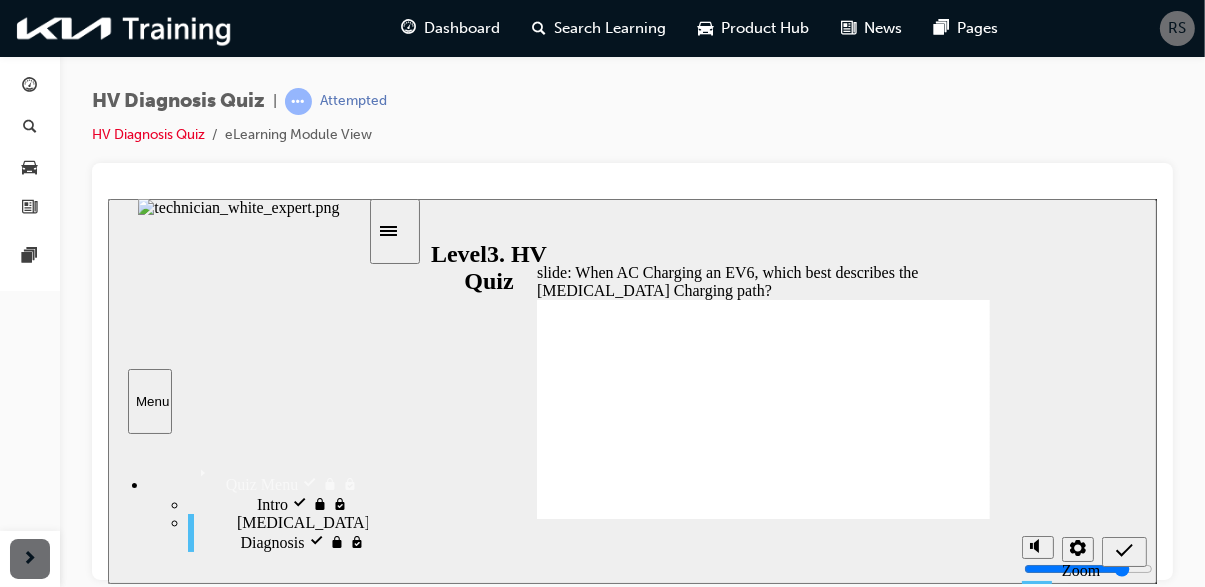 radio on "true" 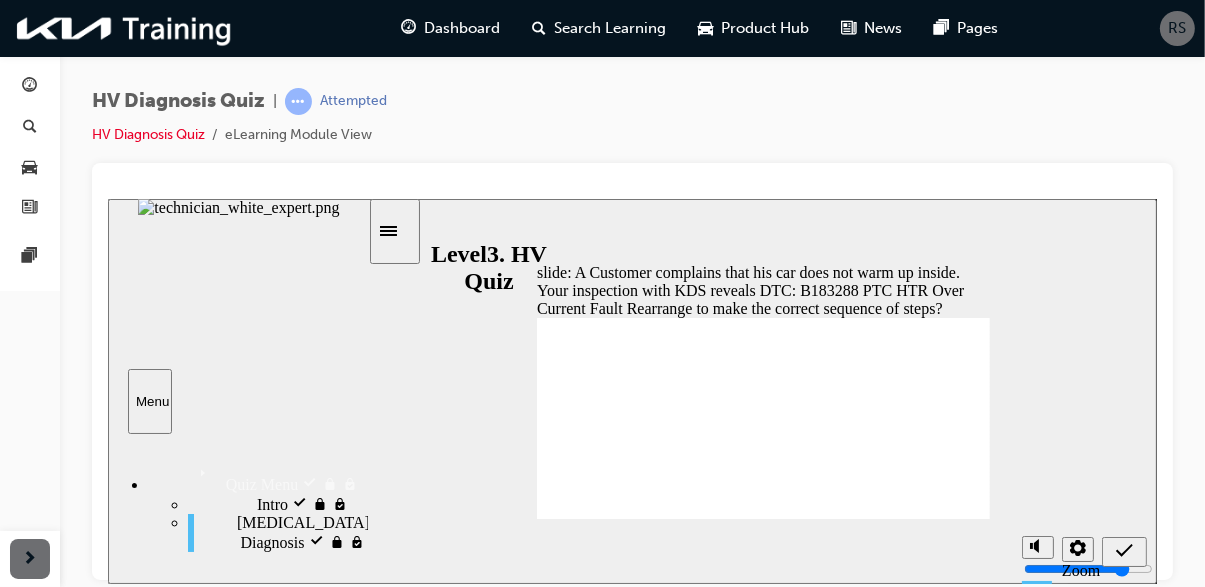 click at bounding box center [1123, 551] 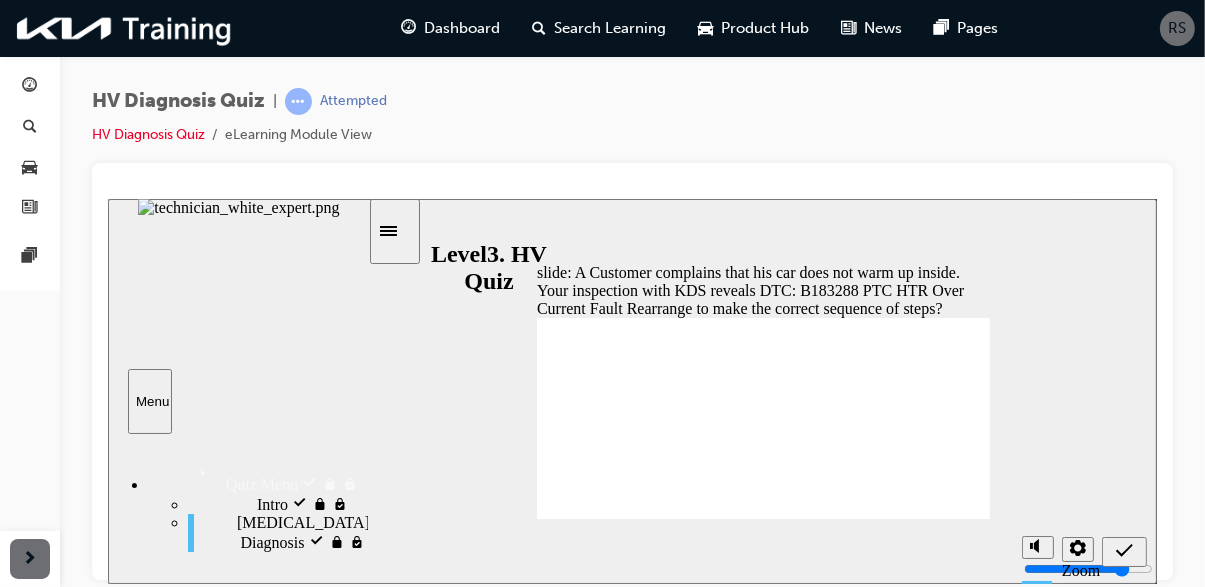 click 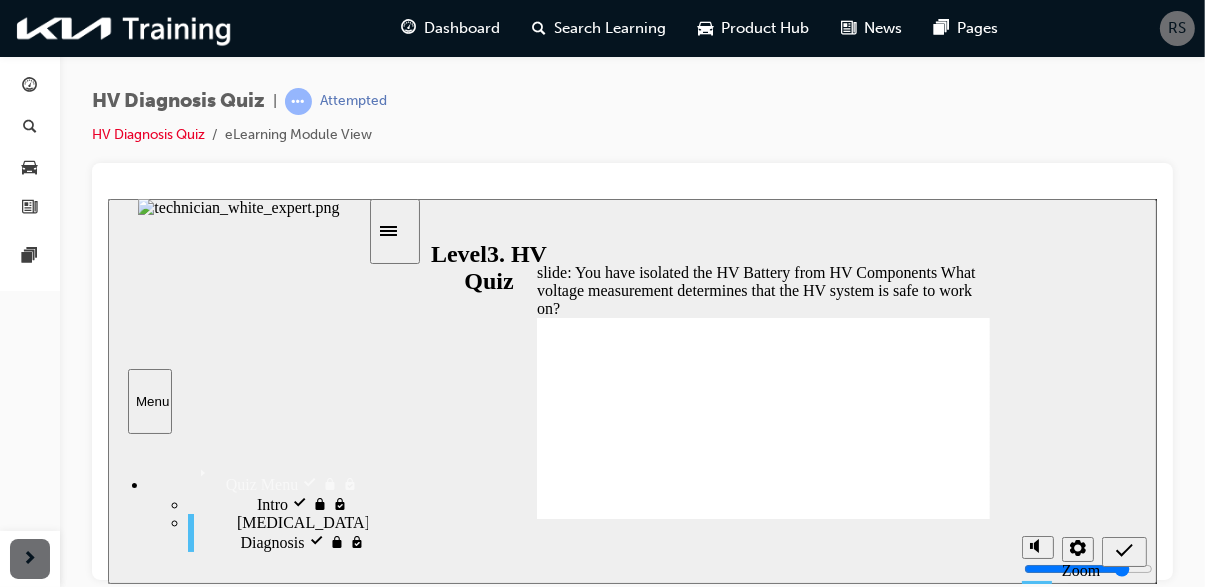 radio on "true" 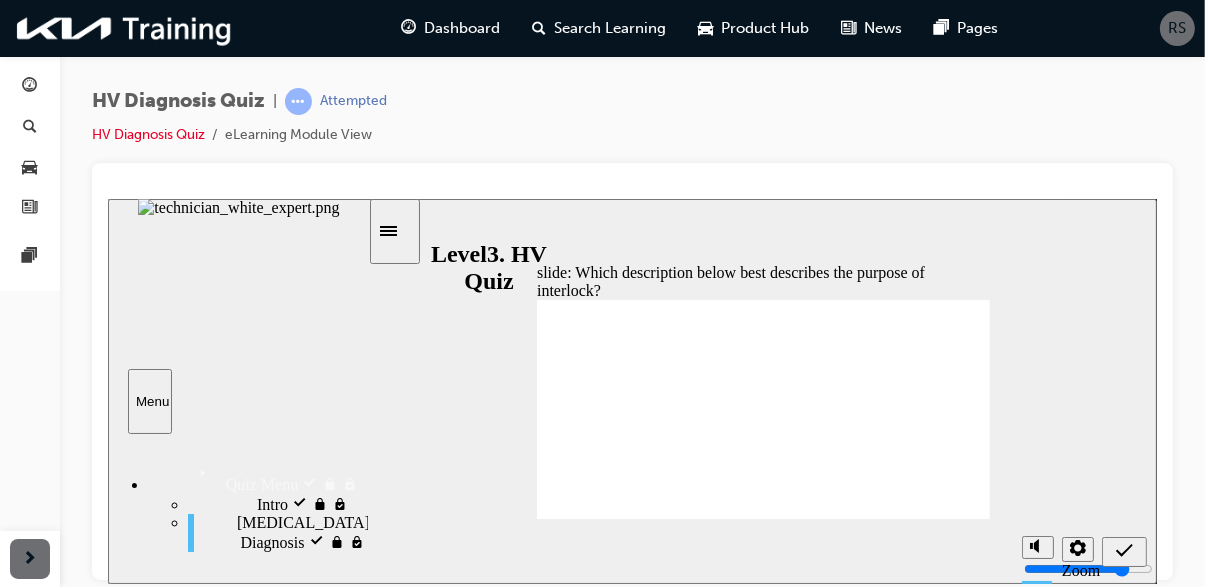 radio on "true" 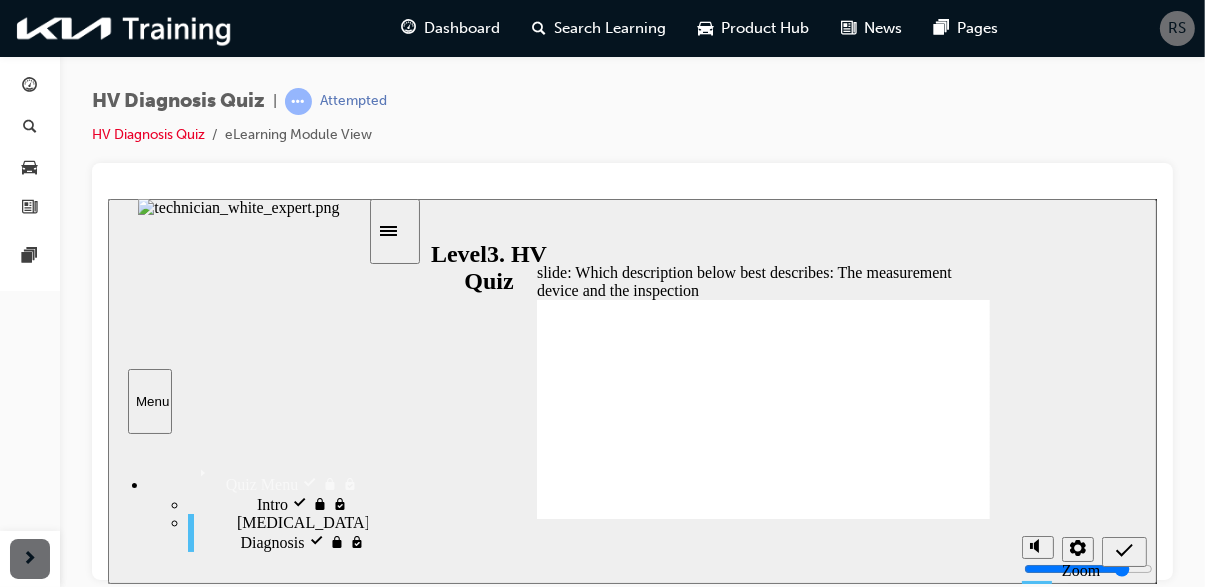 radio on "true" 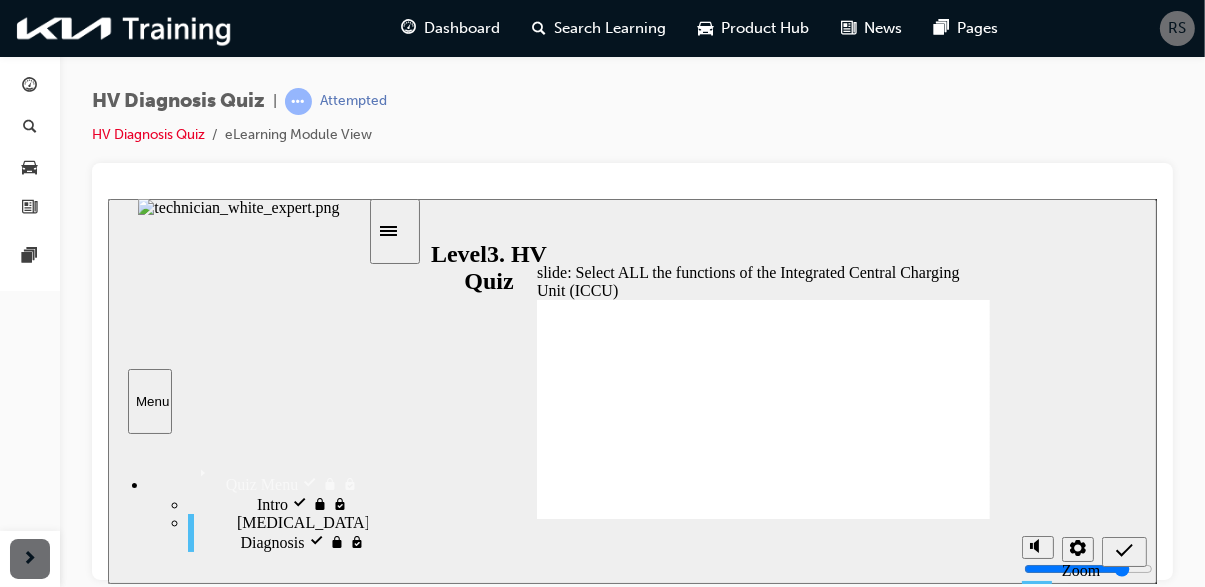 checkbox on "true" 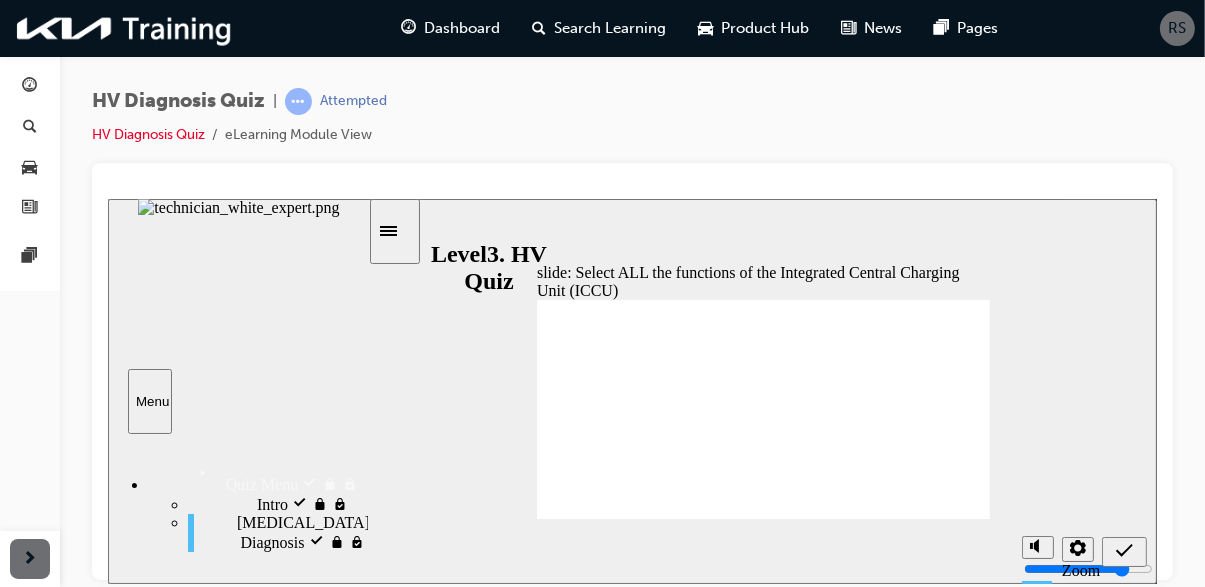 checkbox on "true" 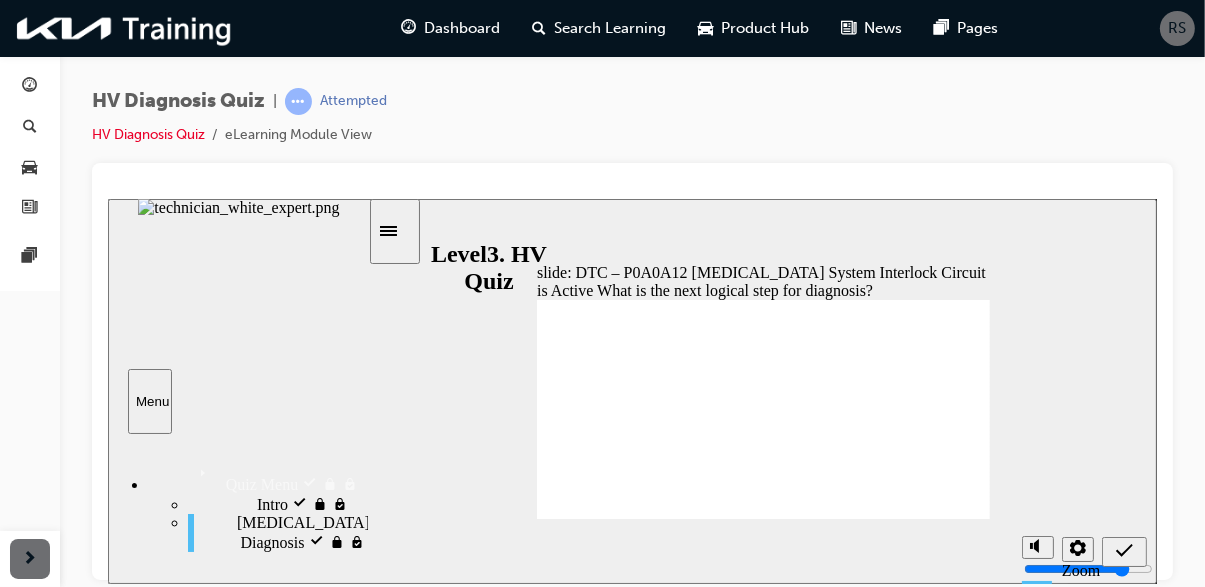 radio on "false" 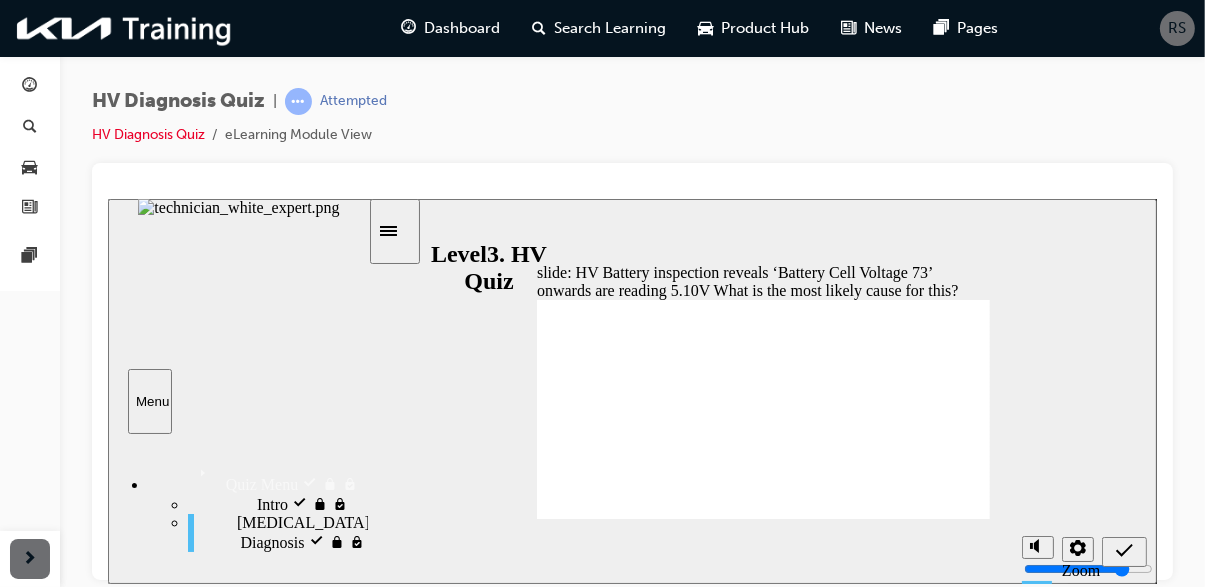 radio on "true" 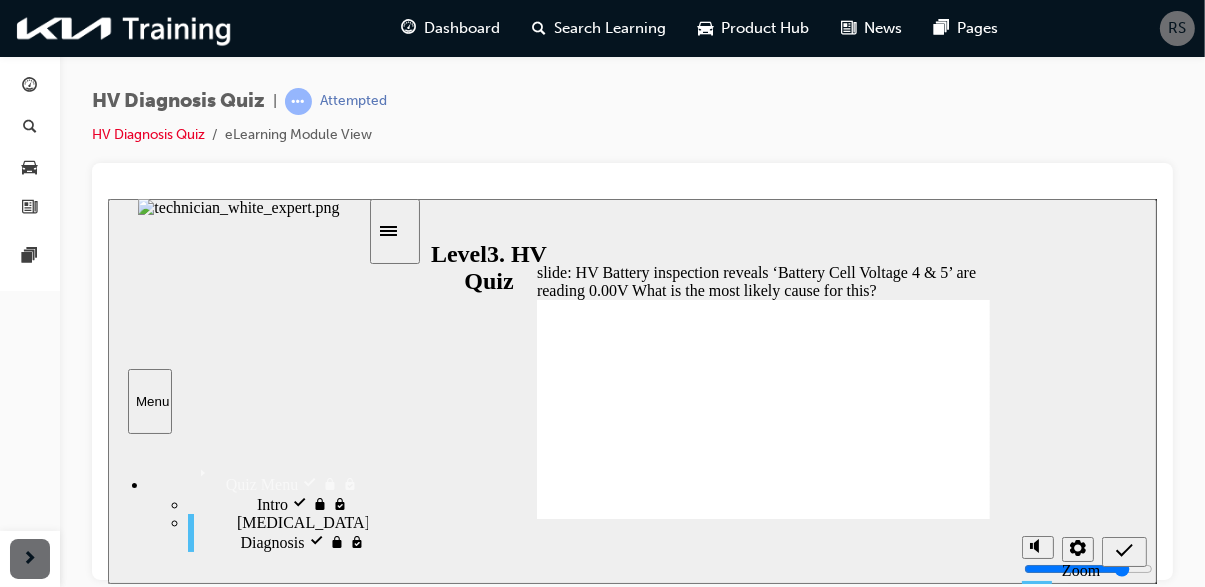 radio on "true" 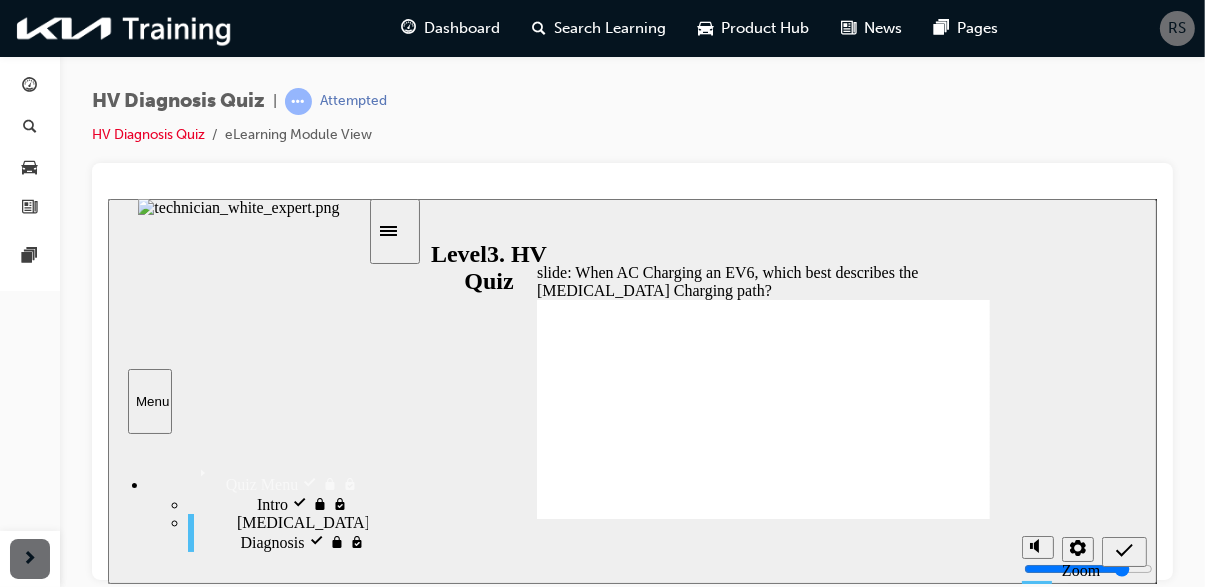 radio on "true" 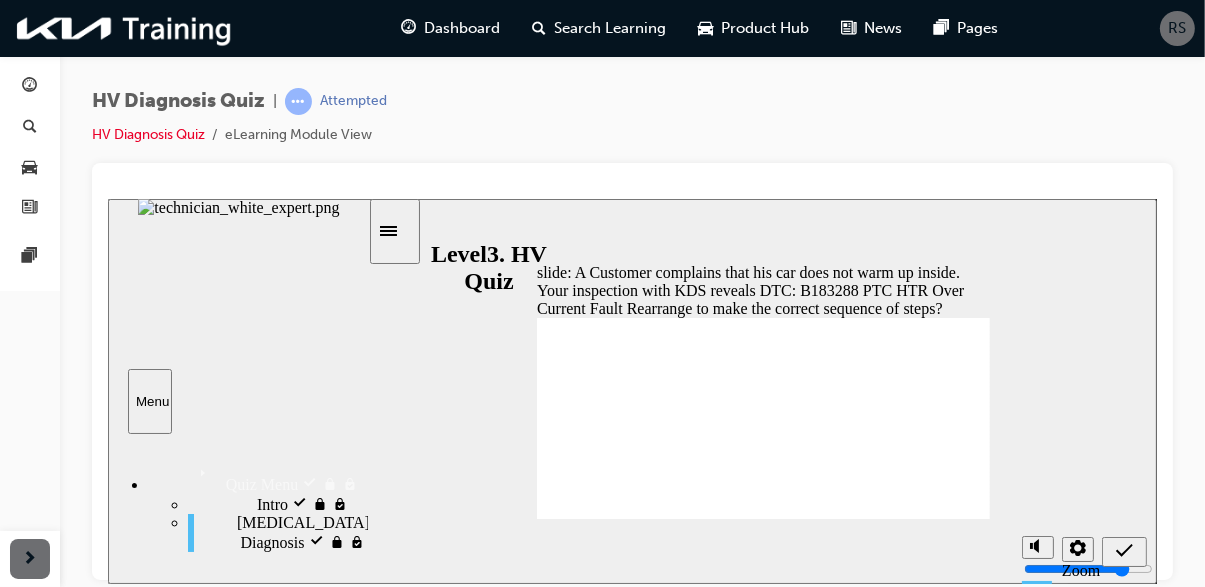 click 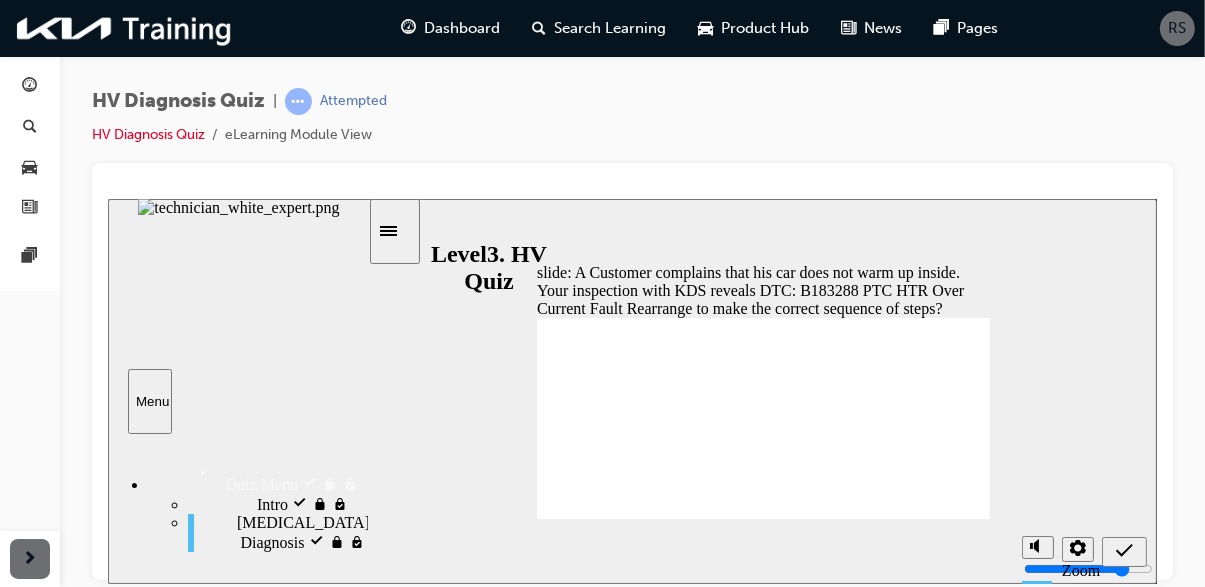 click 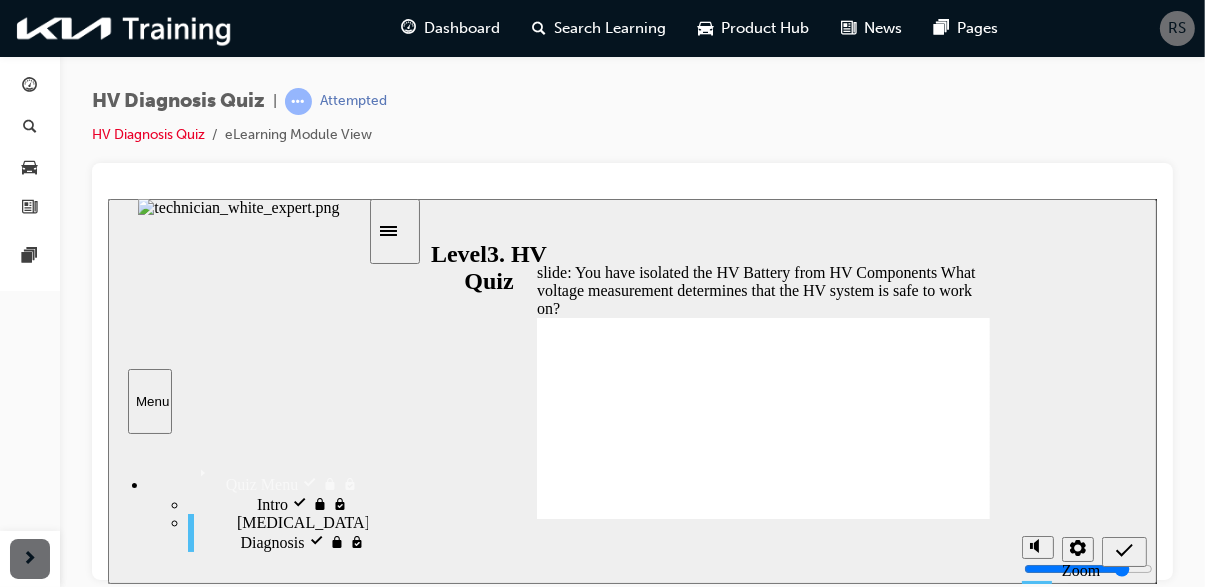 radio on "false" 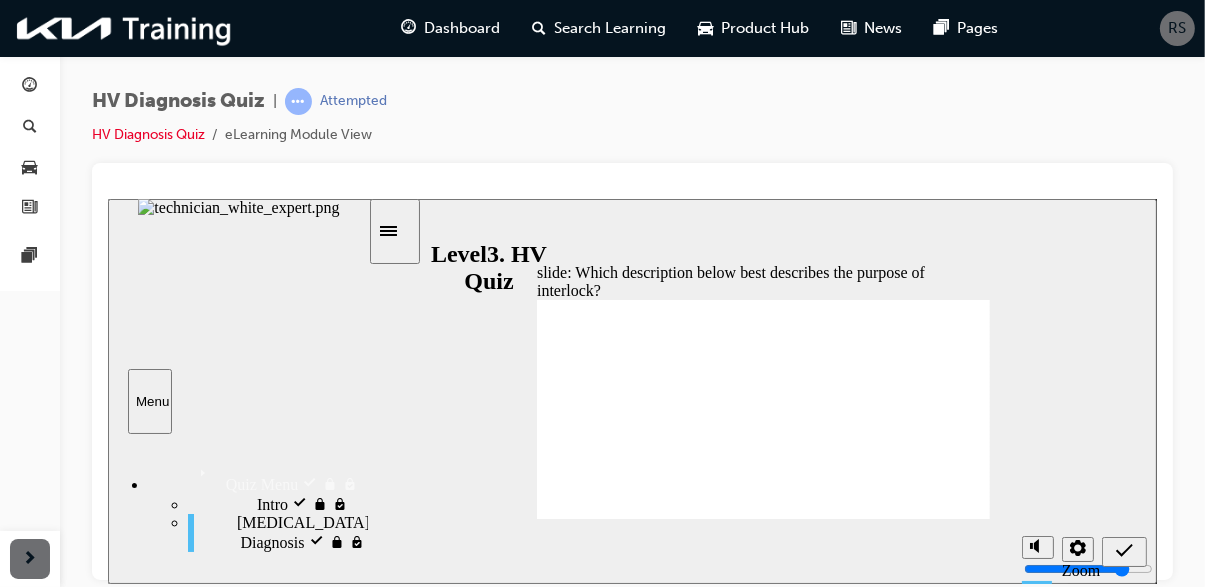 radio on "true" 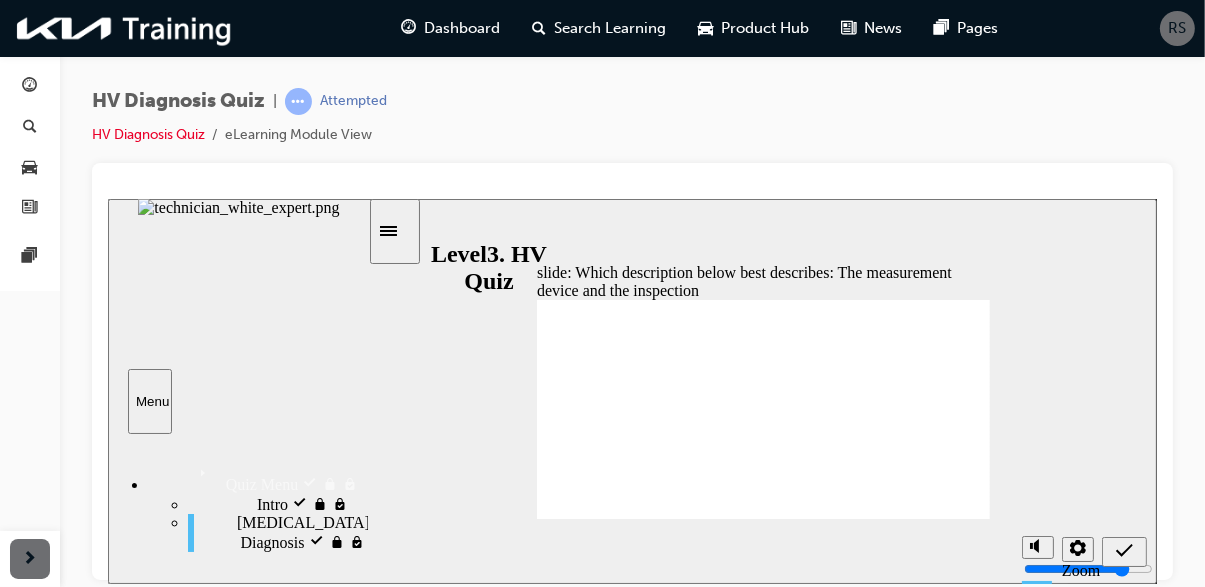 radio on "true" 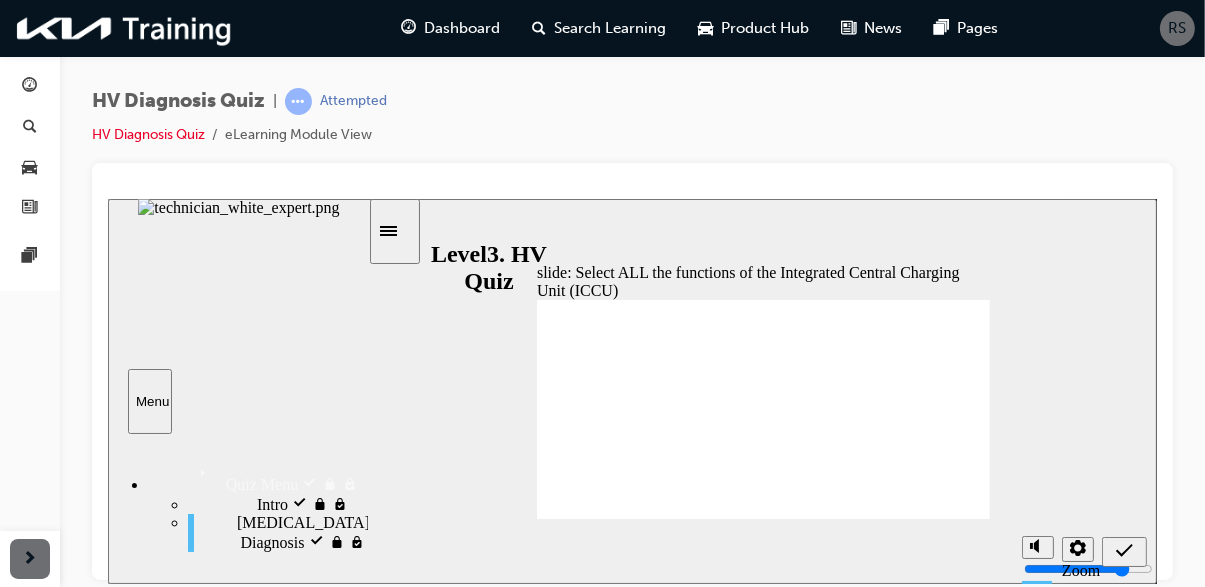 checkbox on "true" 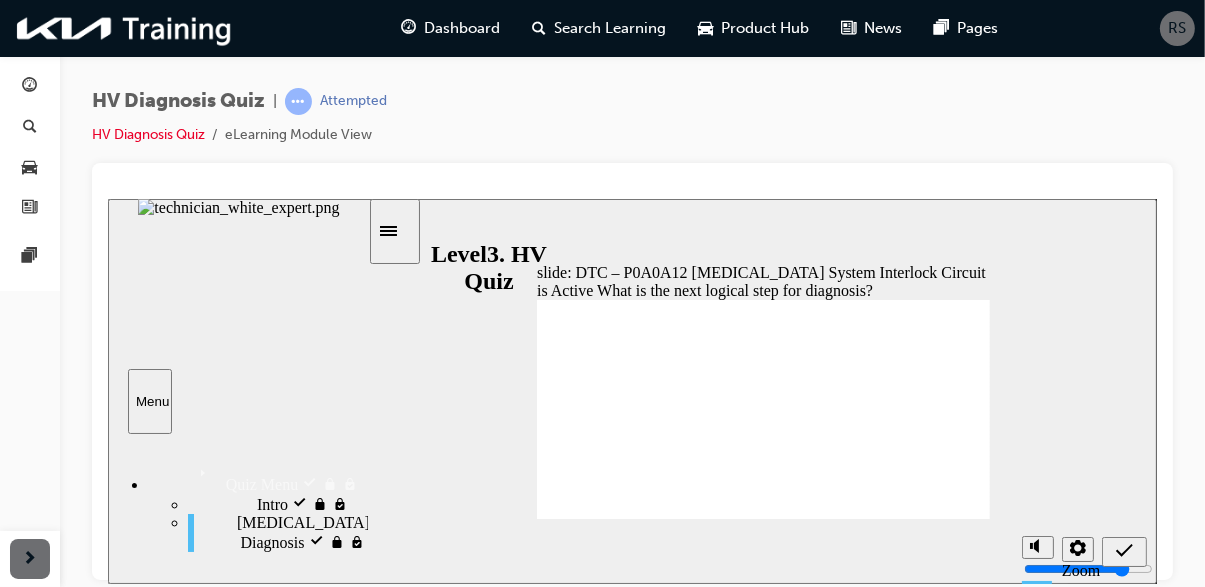 radio on "true" 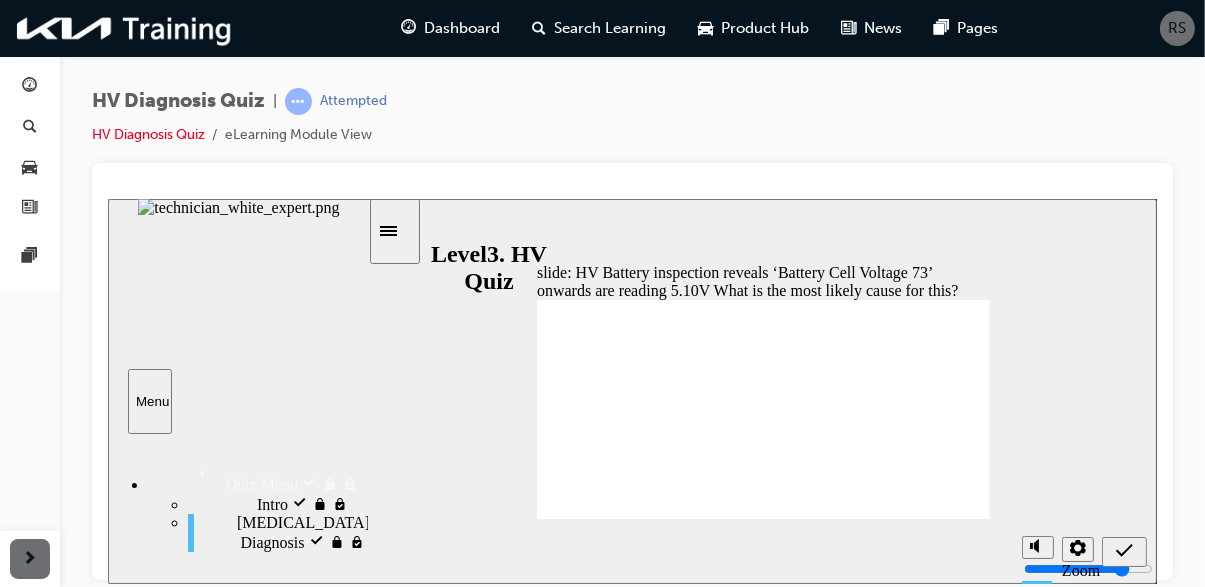 radio on "true" 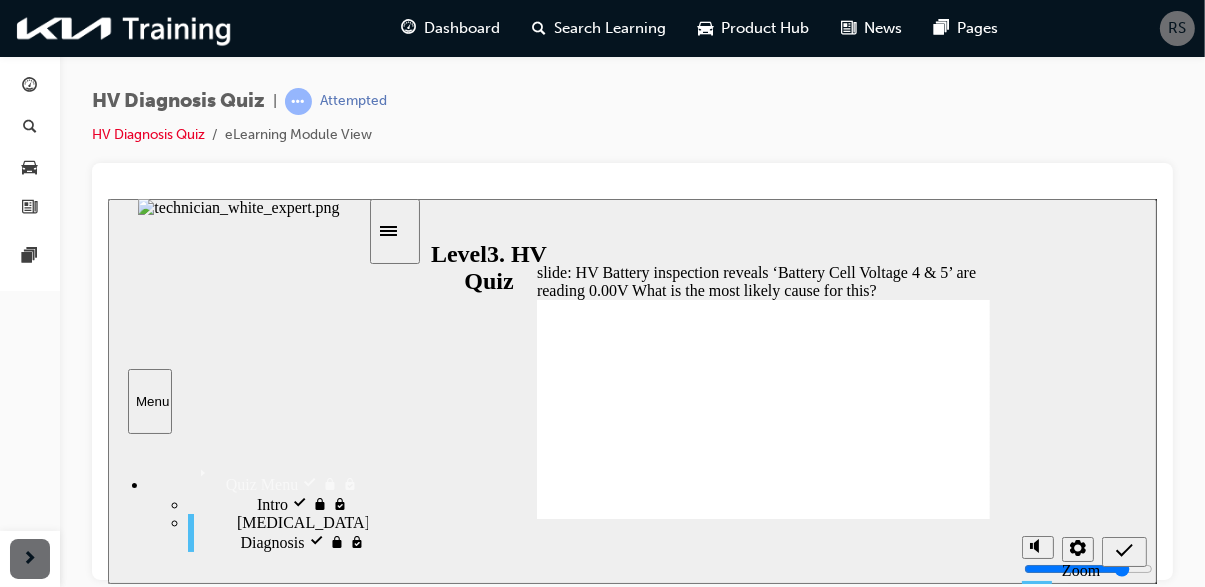 radio on "true" 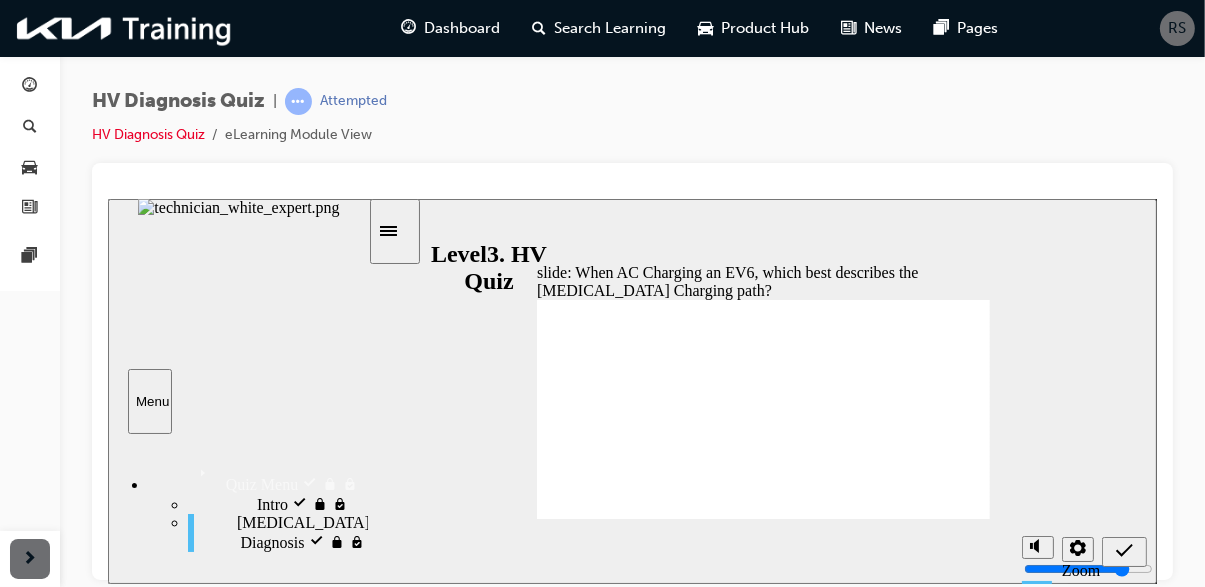 radio on "true" 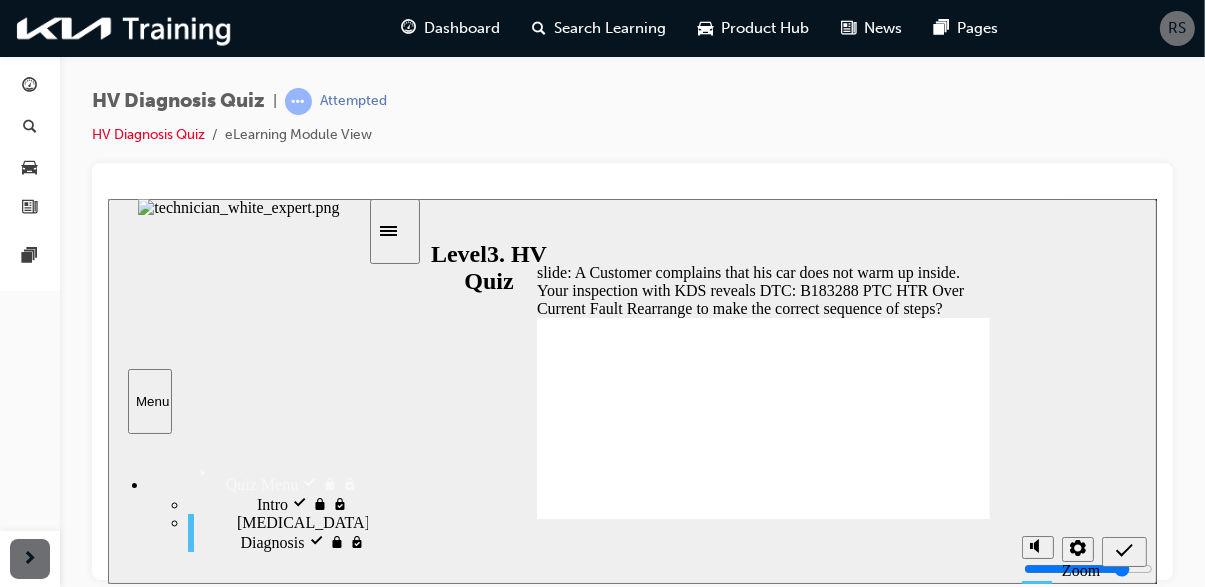 click at bounding box center (1123, 551) 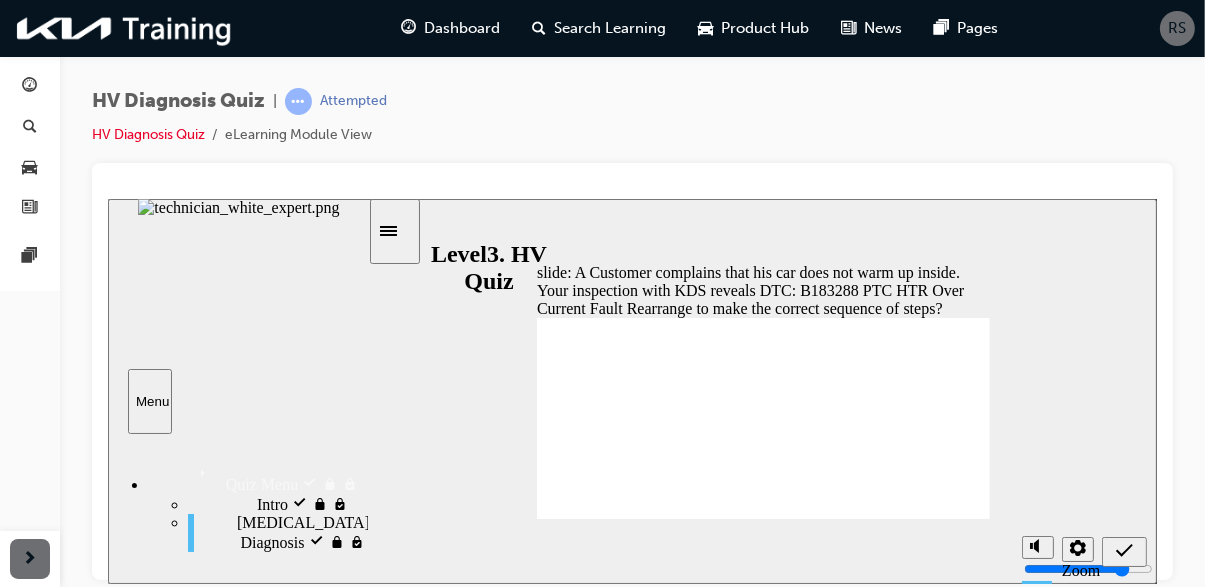 click 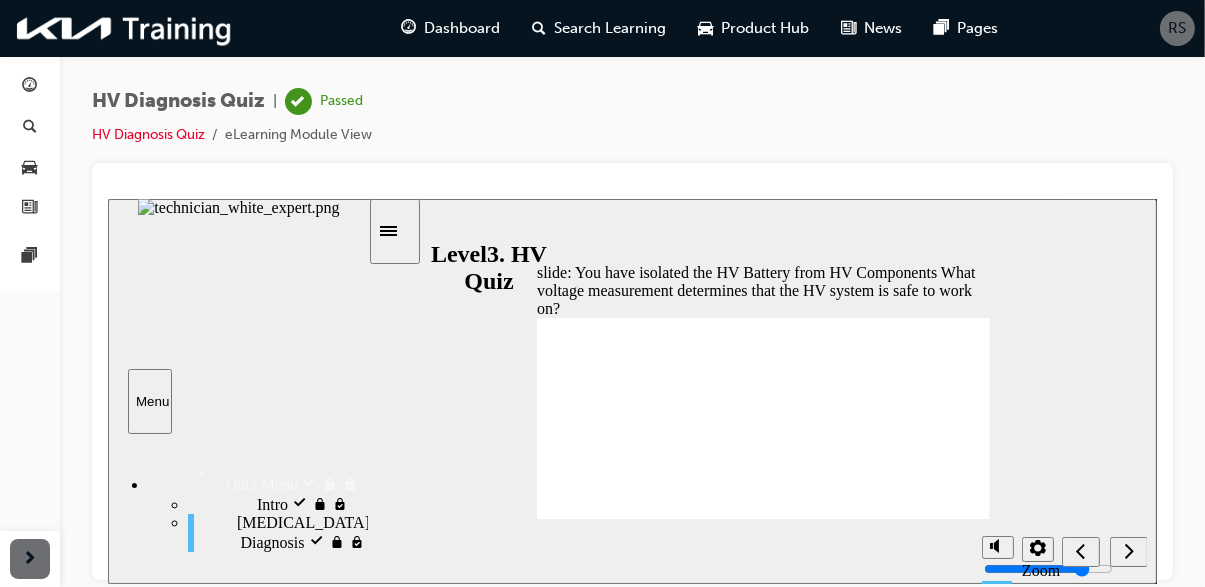 click at bounding box center [1128, 551] 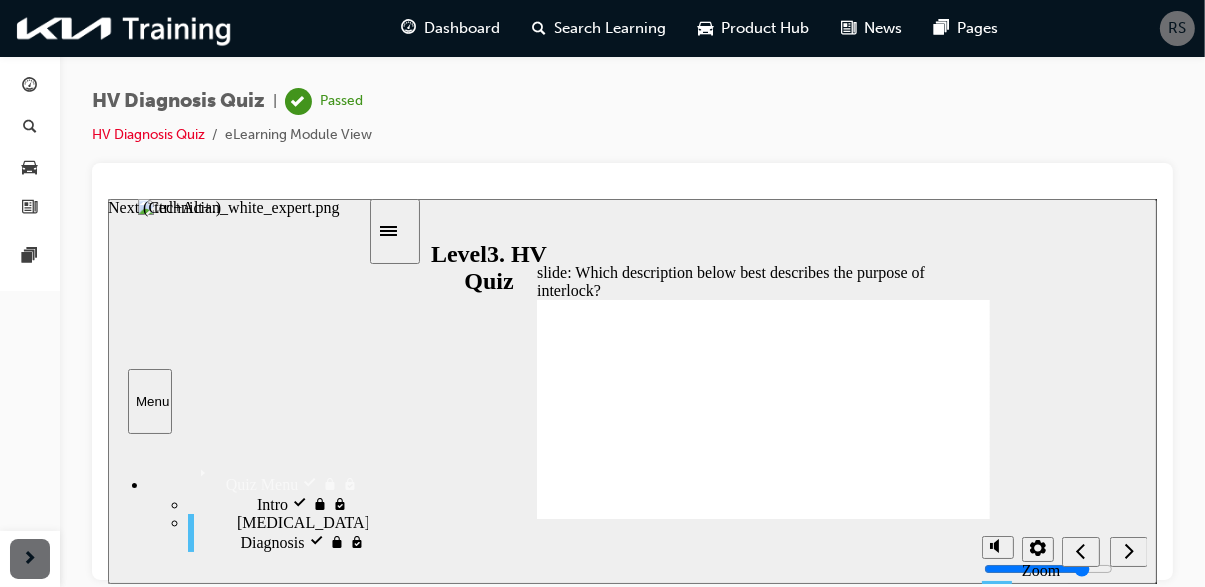 click at bounding box center [1128, 551] 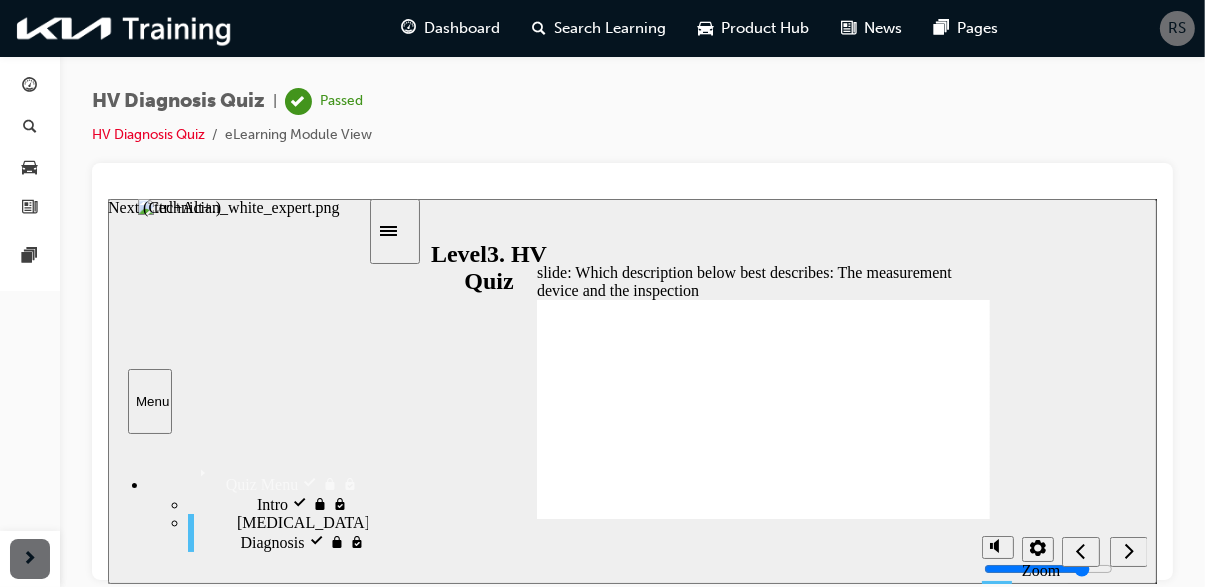click at bounding box center (1128, 551) 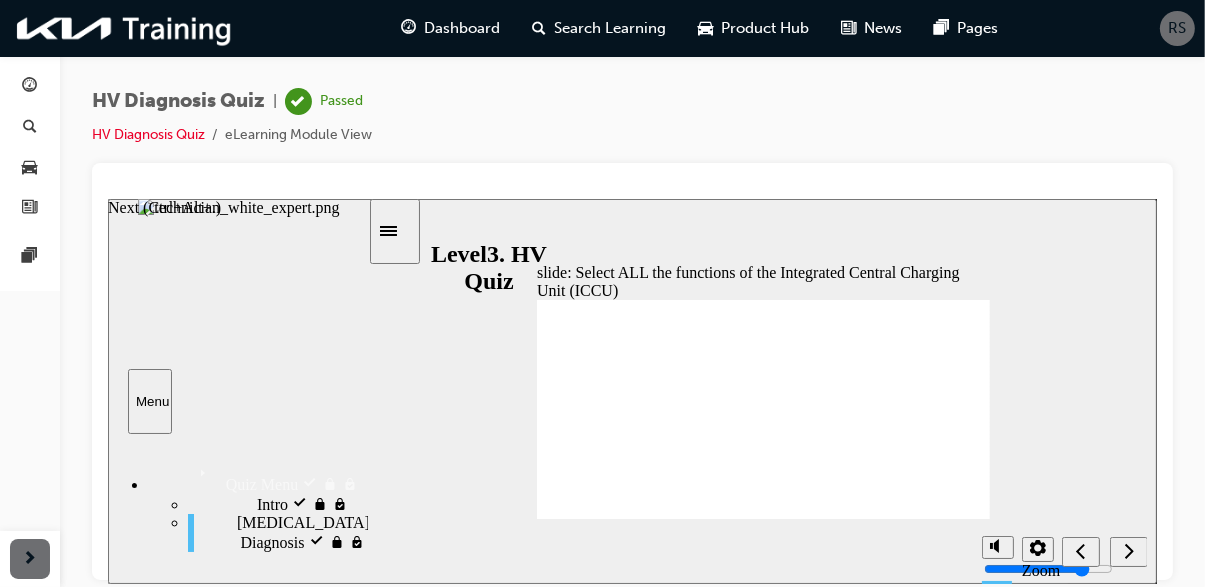 click at bounding box center [1103, 550] 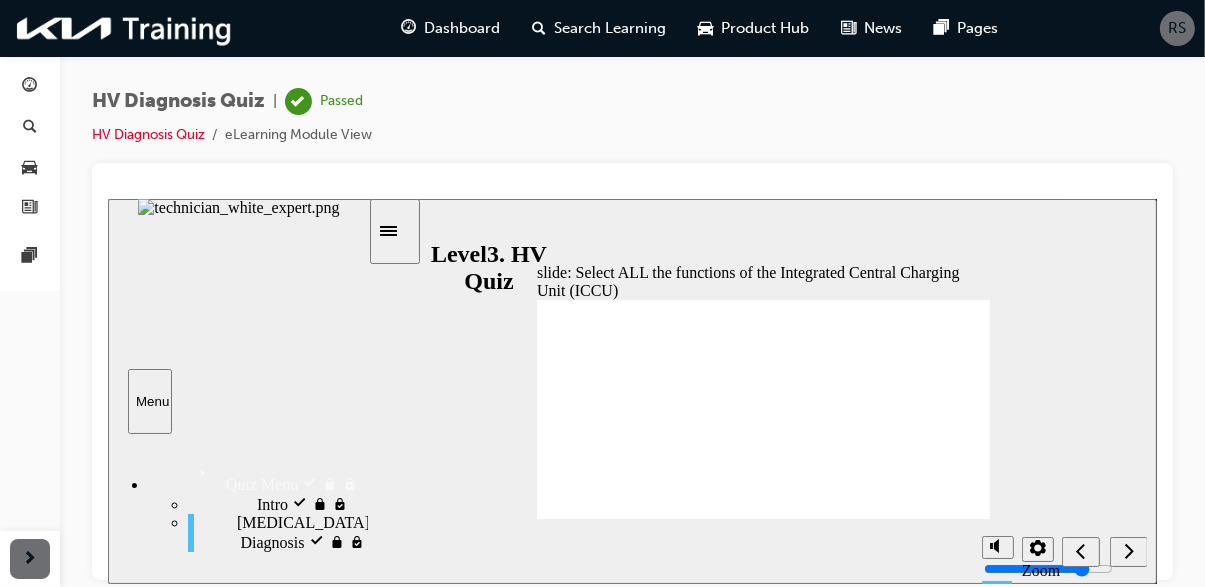 click at bounding box center (1128, 551) 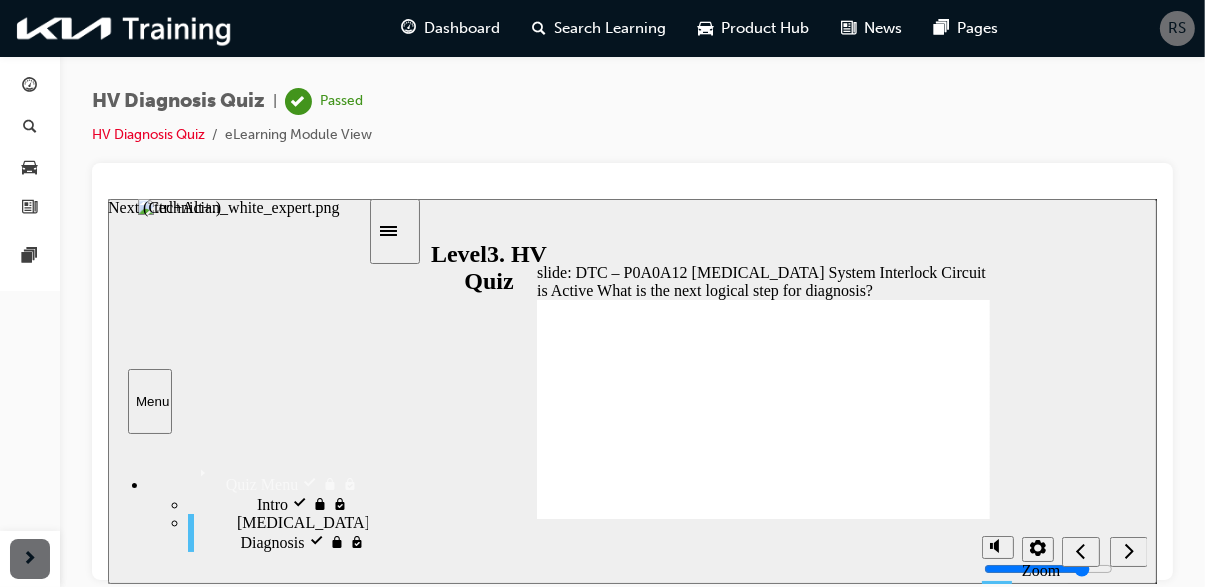 click at bounding box center (1128, 551) 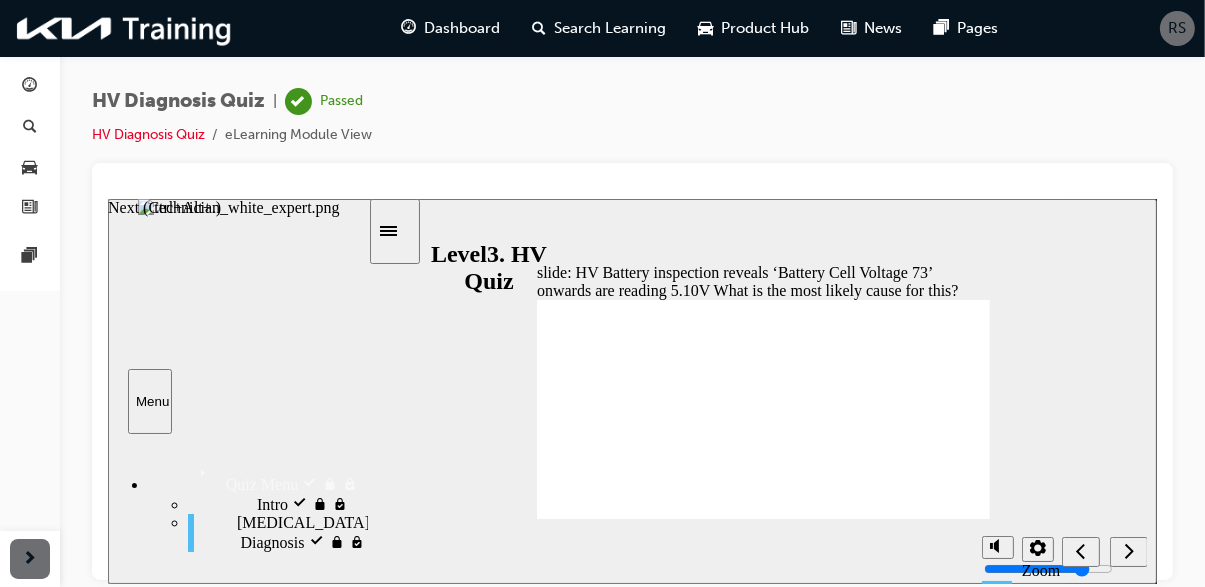 click 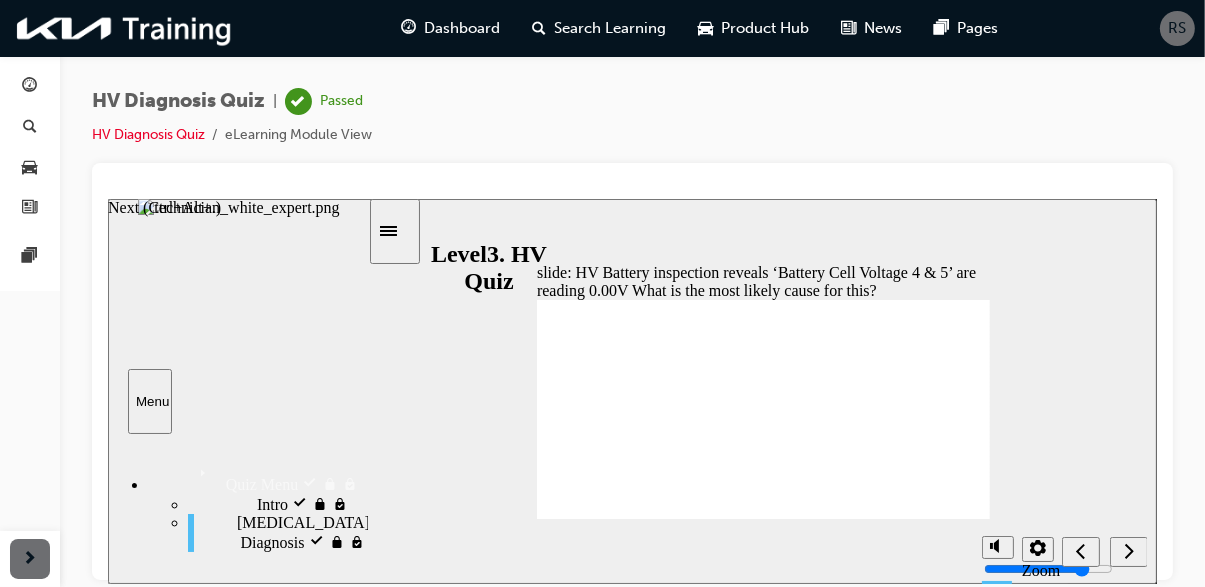 click 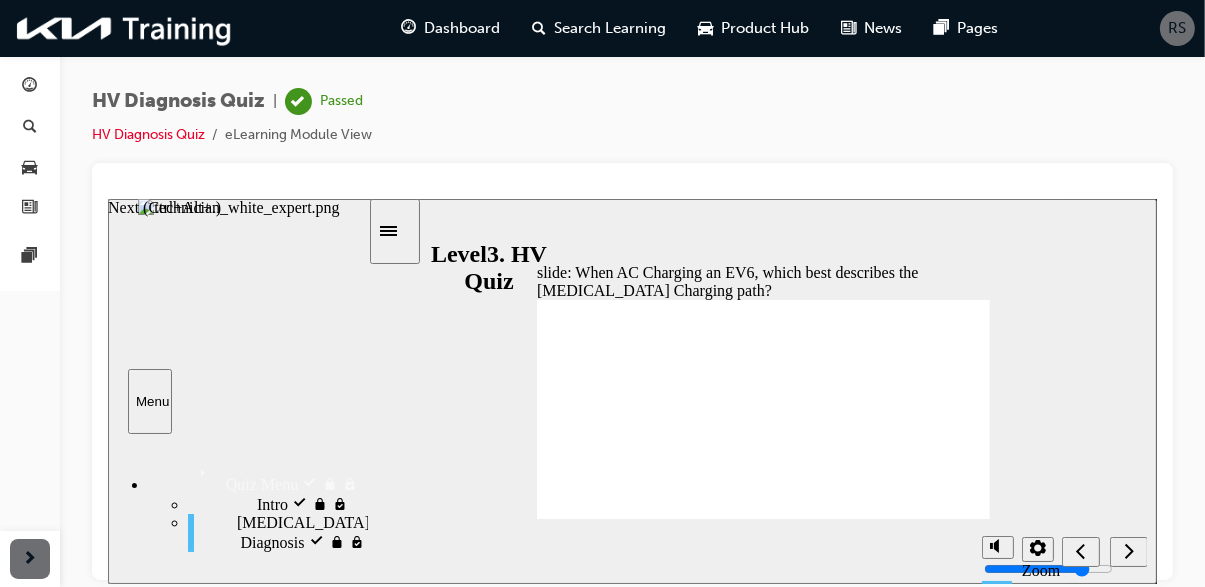 click 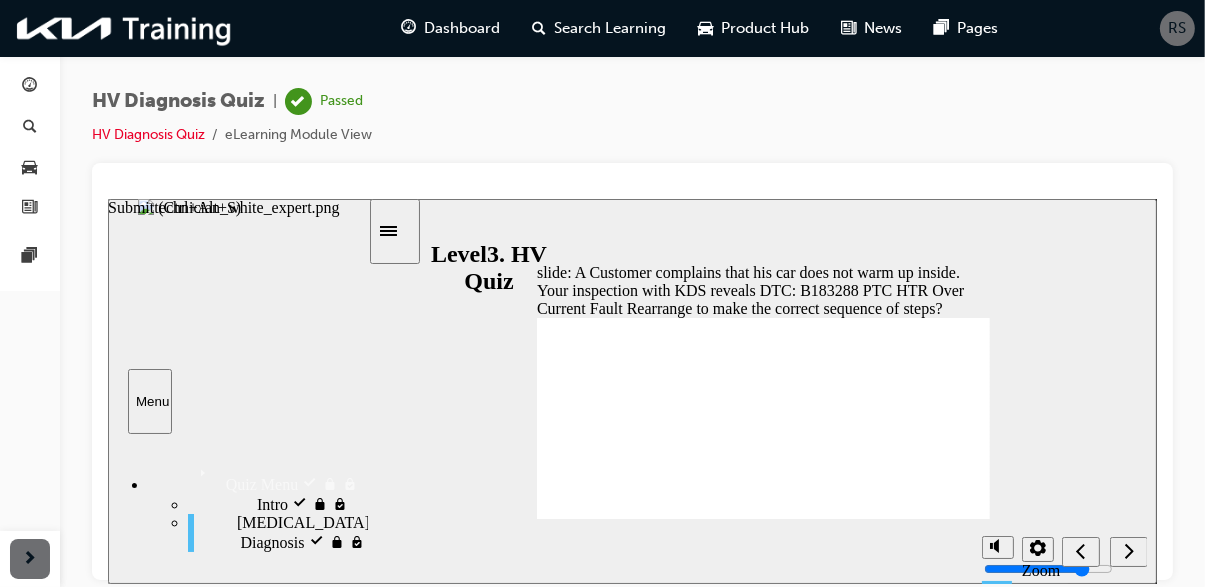 click 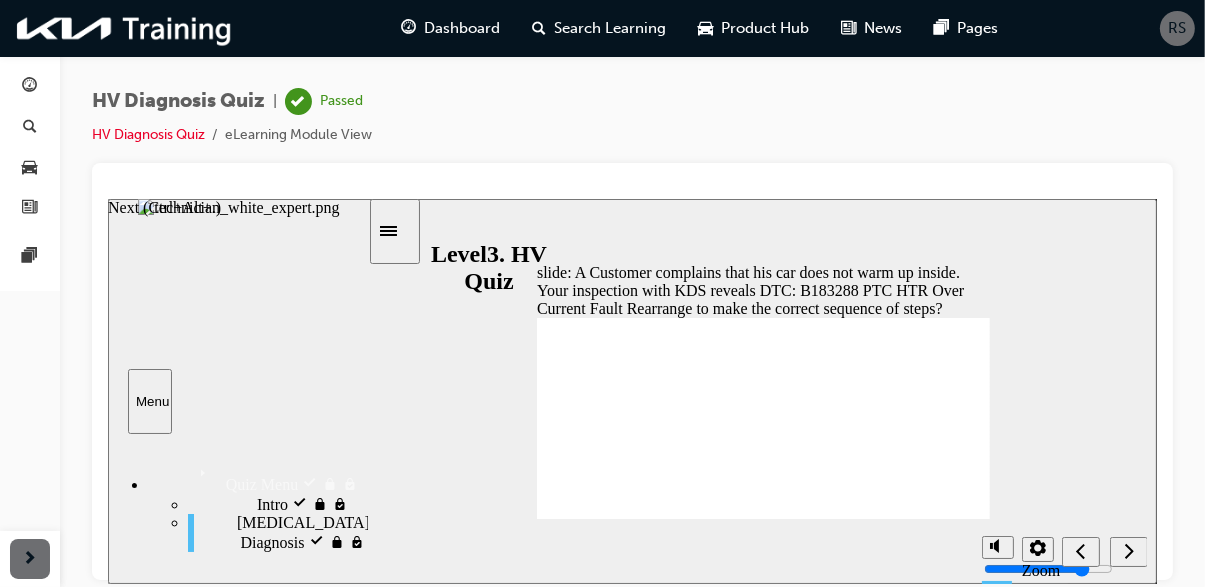 click 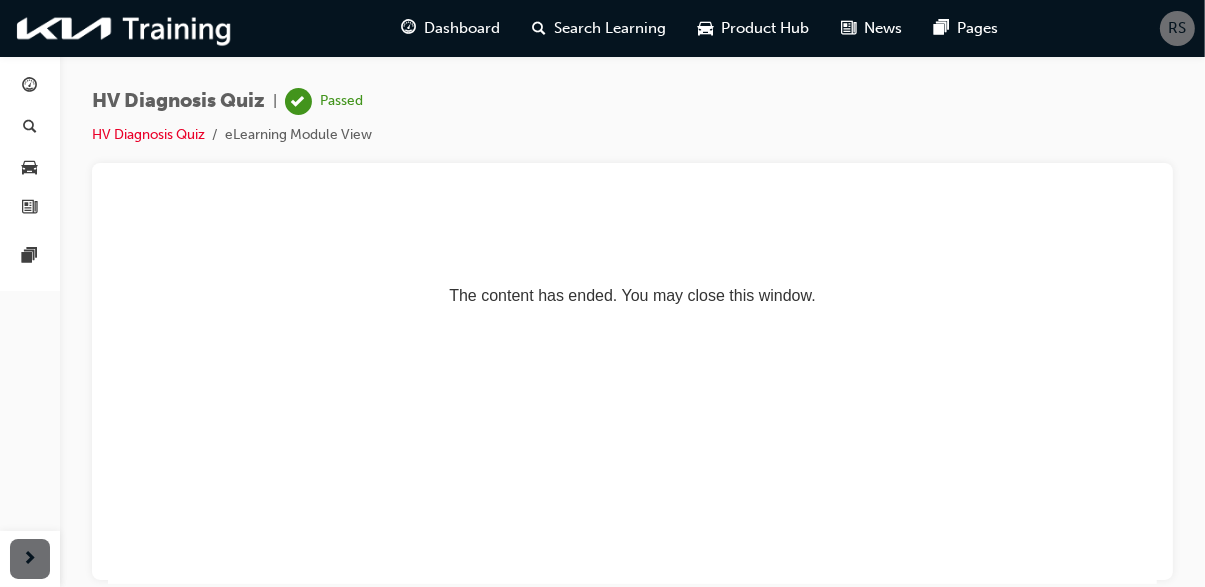scroll, scrollTop: 0, scrollLeft: 0, axis: both 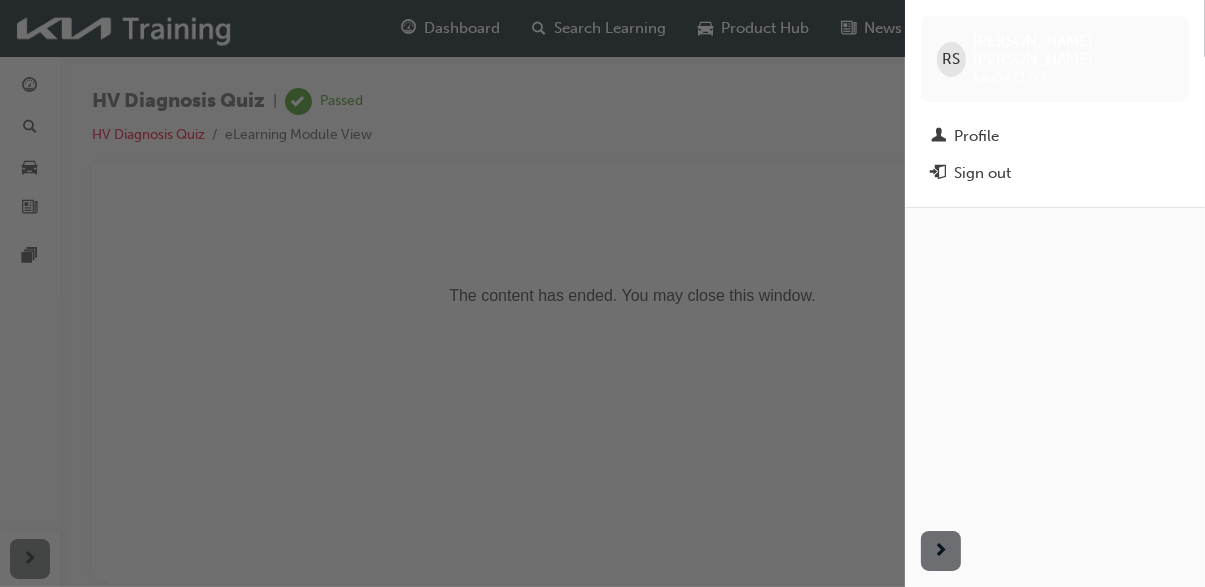 click on "Sign out" at bounding box center (1055, 173) 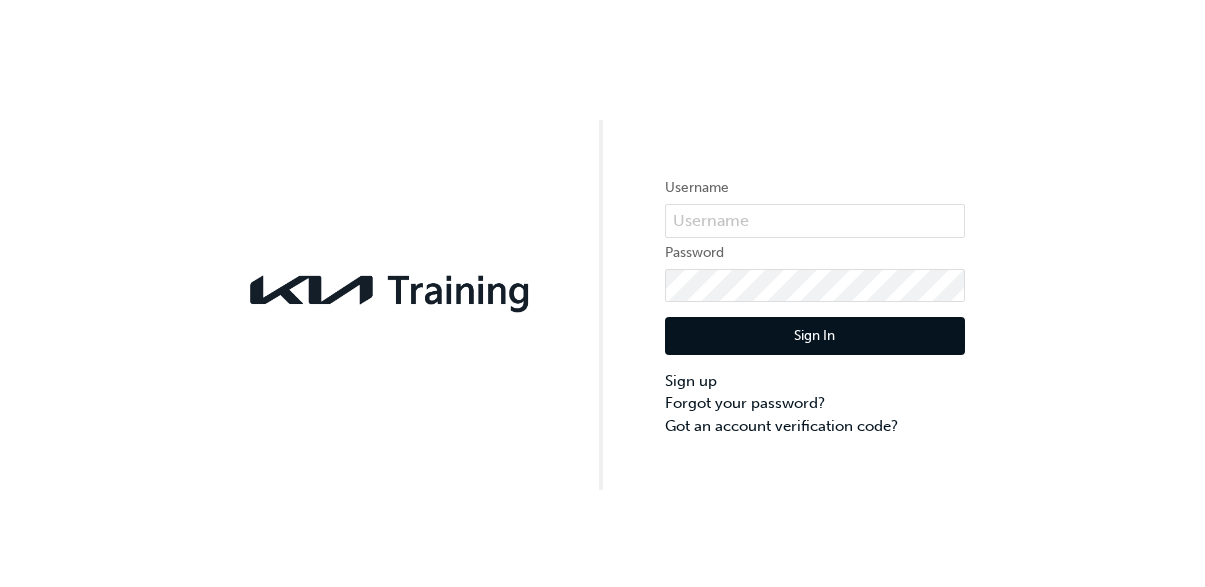 scroll, scrollTop: 0, scrollLeft: 0, axis: both 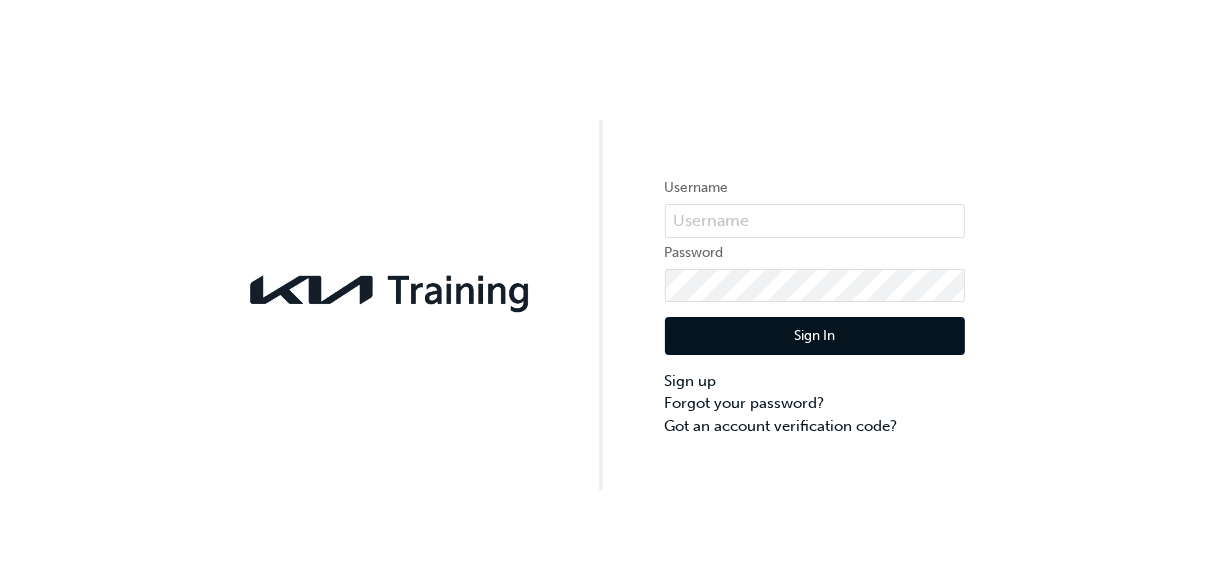 click on "Username Password Sign In Sign up Forgot your password? Got an account verification code?" at bounding box center (602, 293) 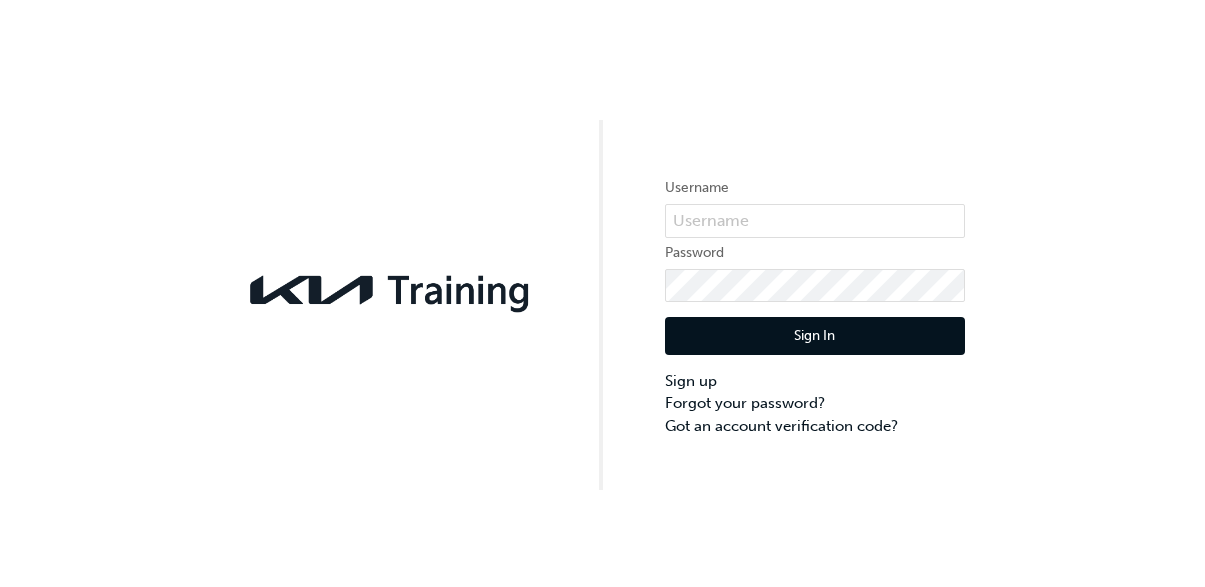 scroll, scrollTop: 0, scrollLeft: 0, axis: both 